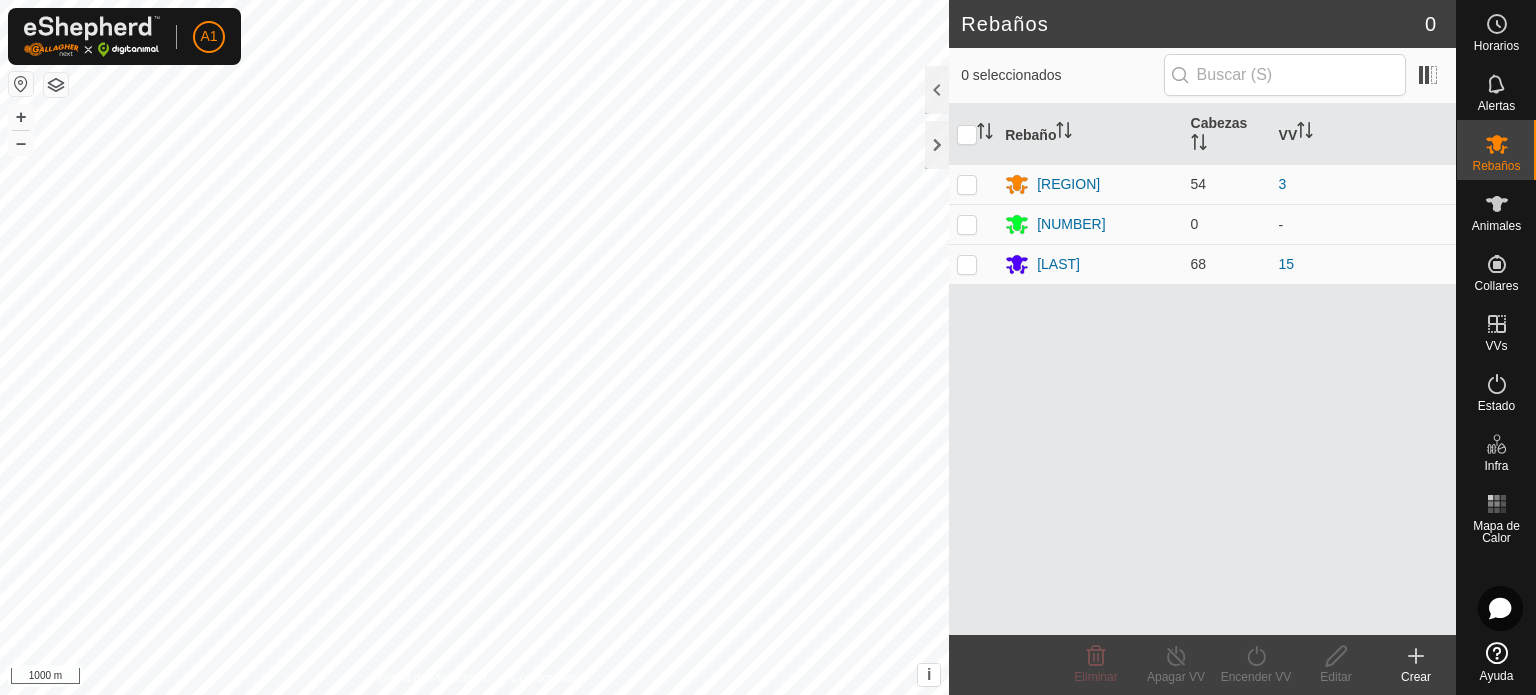 scroll, scrollTop: 0, scrollLeft: 0, axis: both 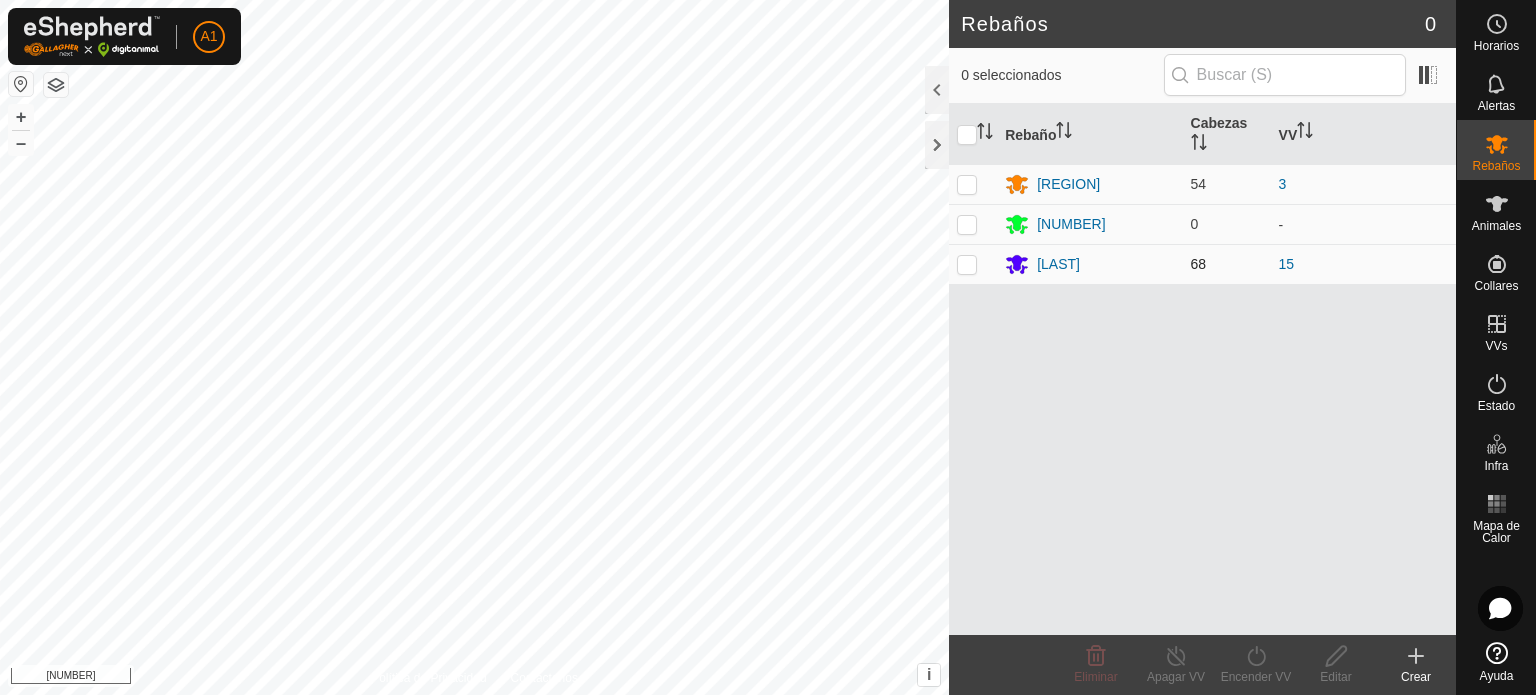 click at bounding box center [967, 264] 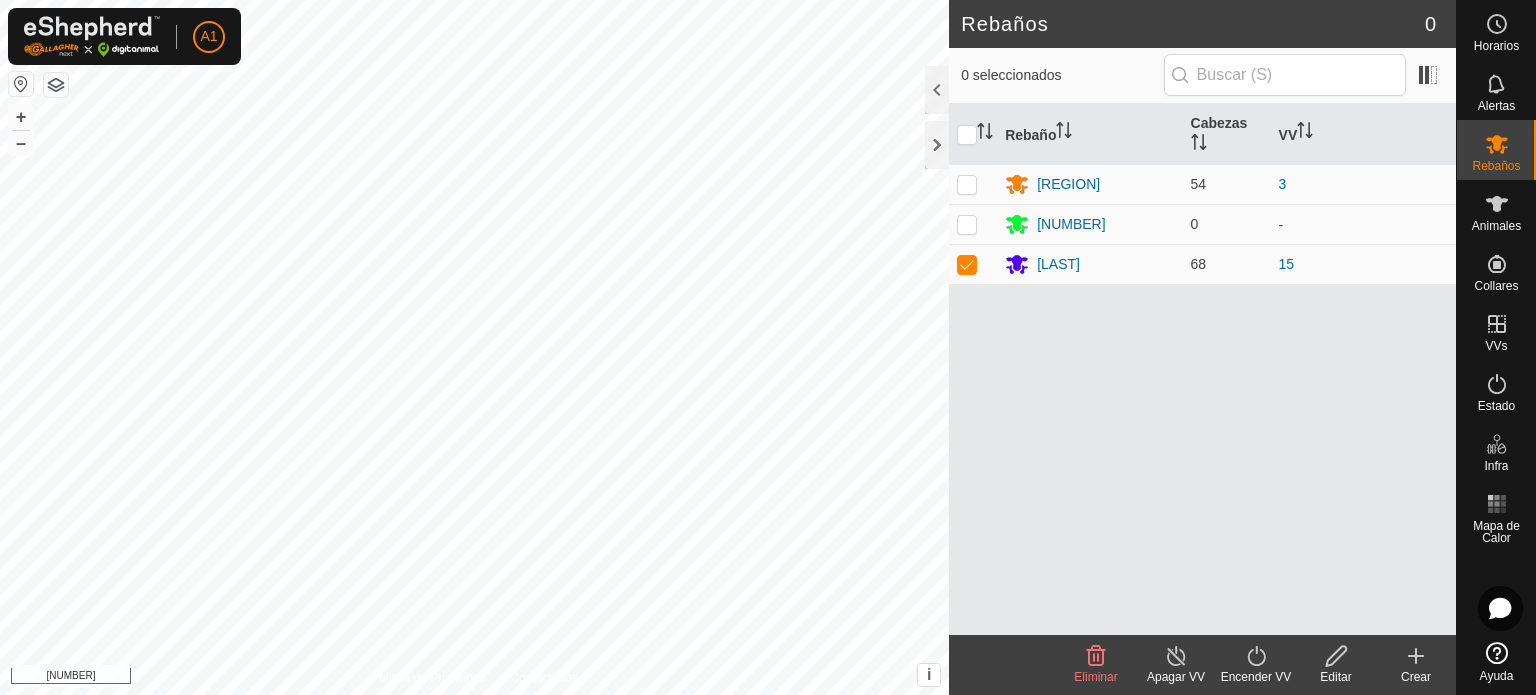 click 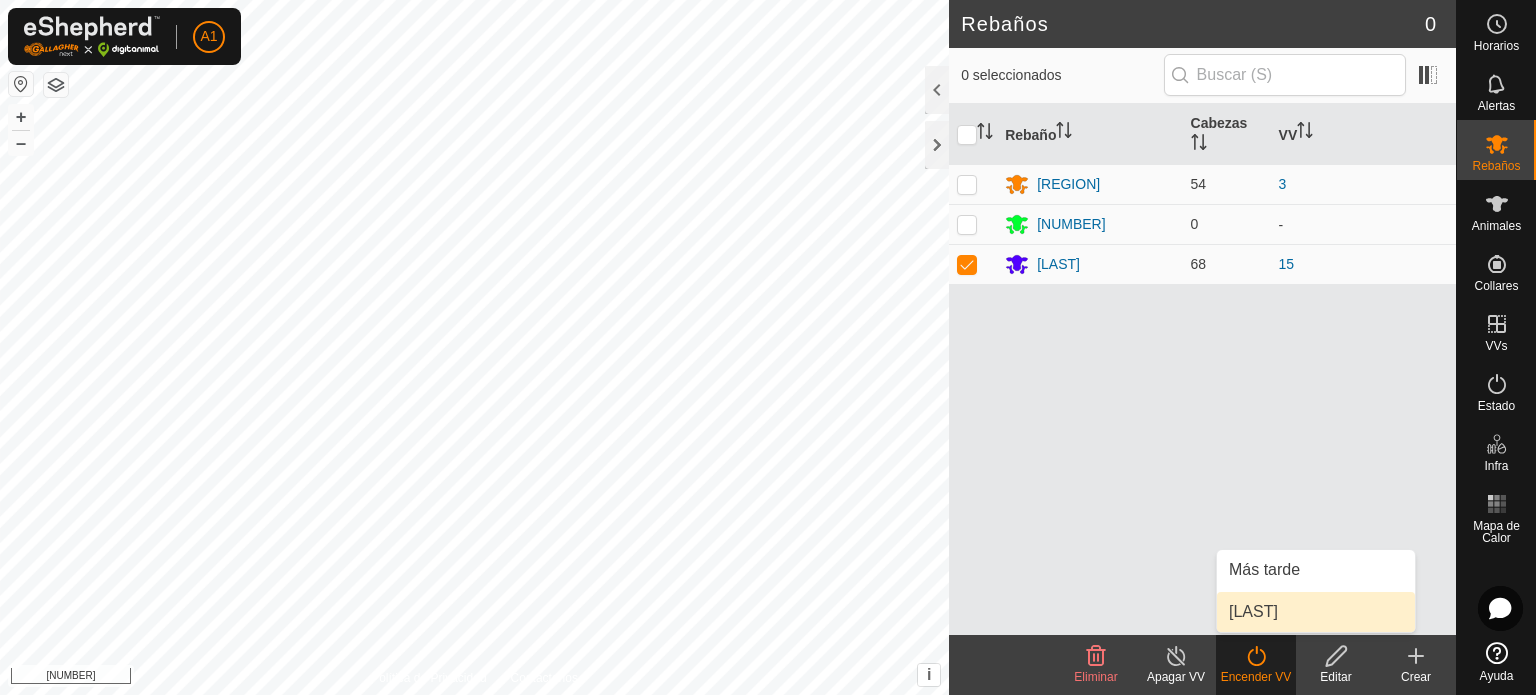 click on "Ahora" at bounding box center [1316, 612] 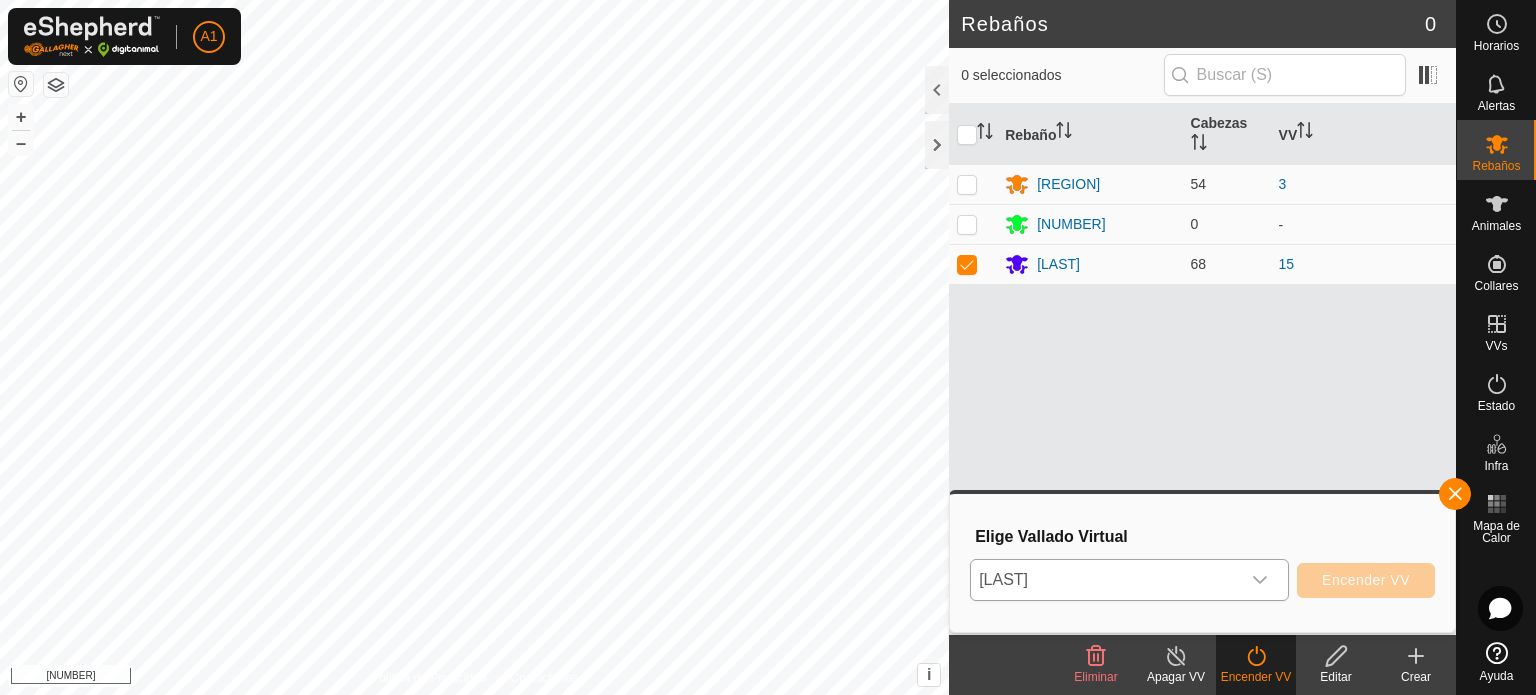 click 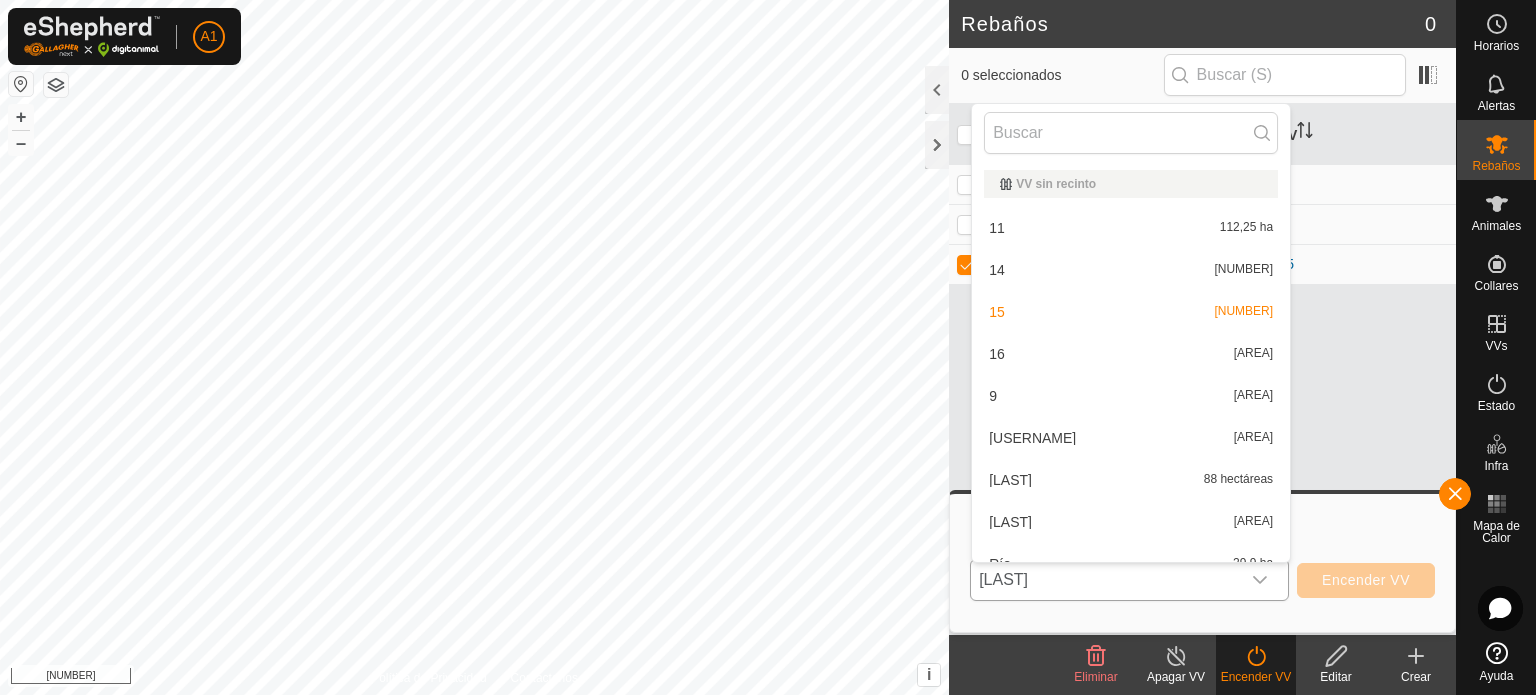 click on "16 34,78 ha" at bounding box center [1131, 354] 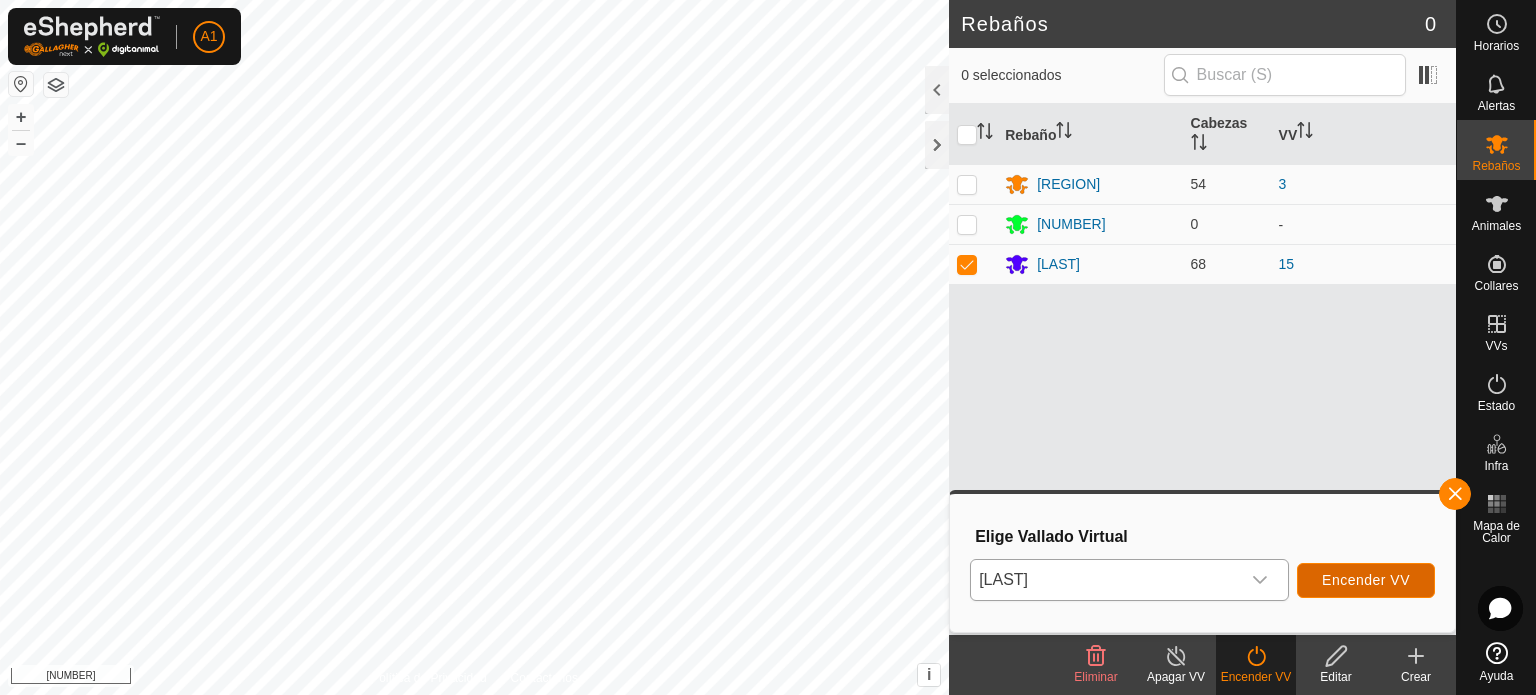 click on "Encender VV" at bounding box center [1366, 580] 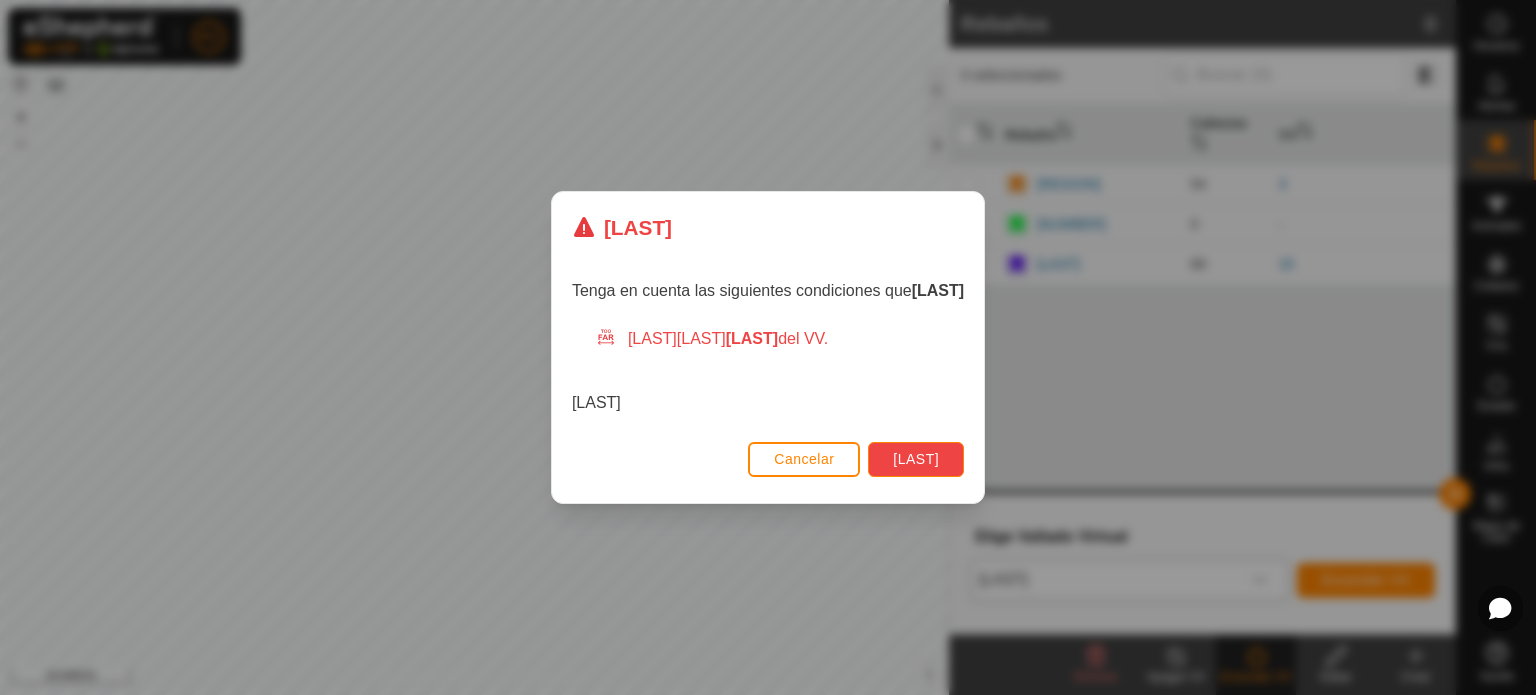 click on "Encender" at bounding box center (916, 459) 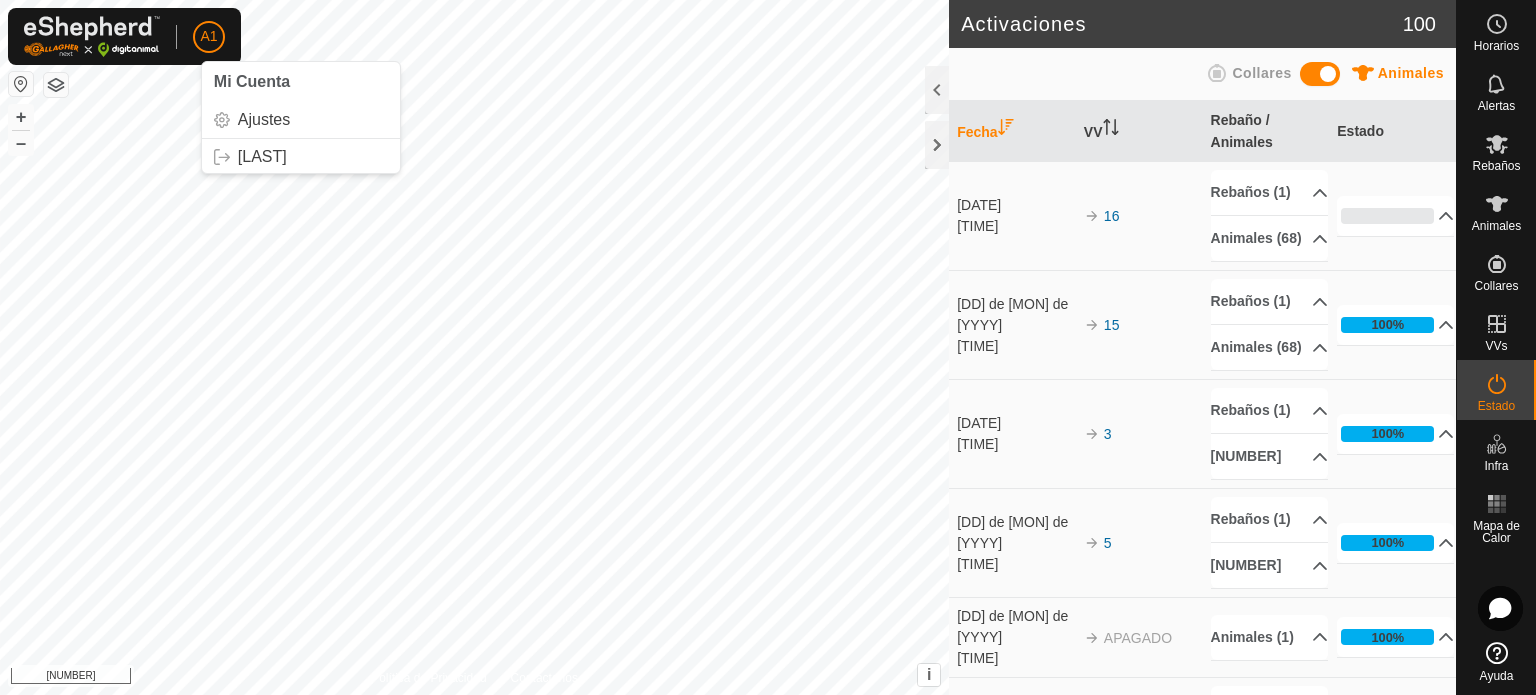 click on "A1" 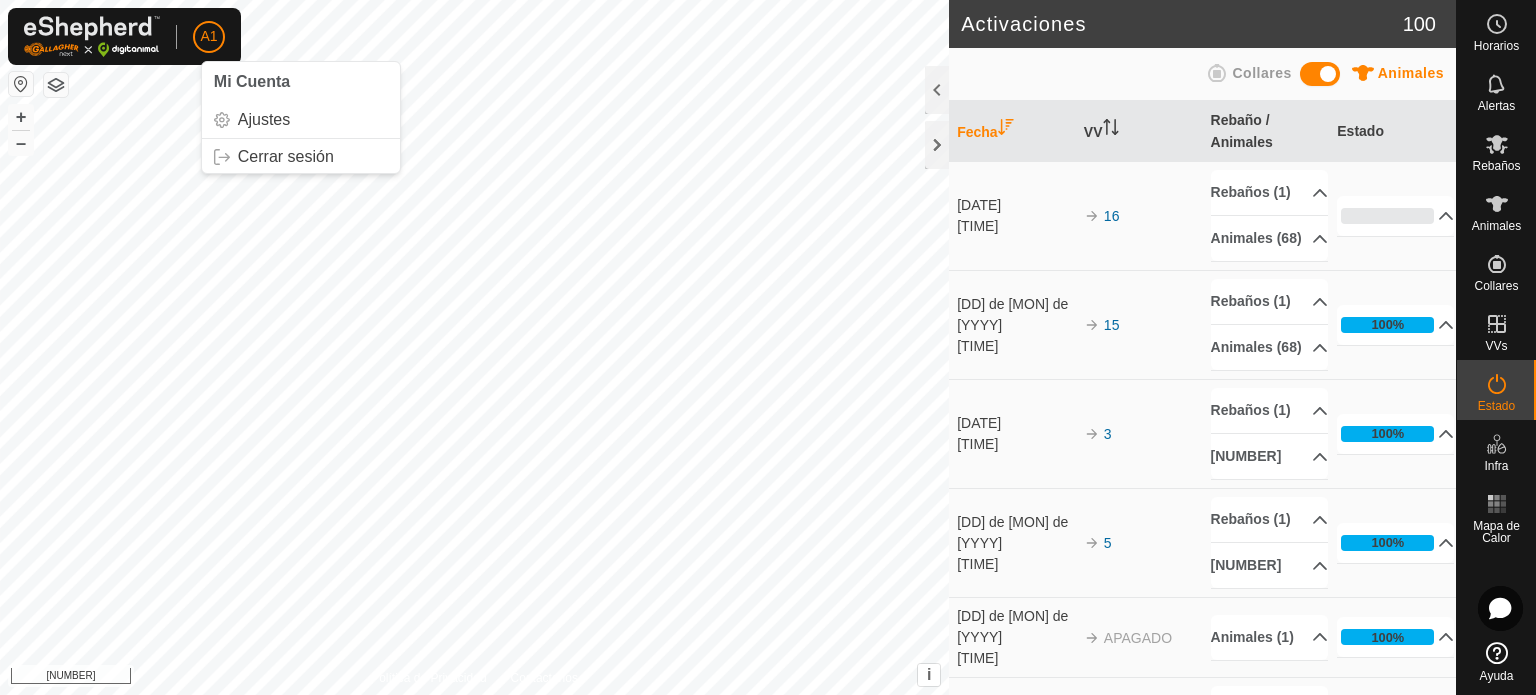 click on "A1" 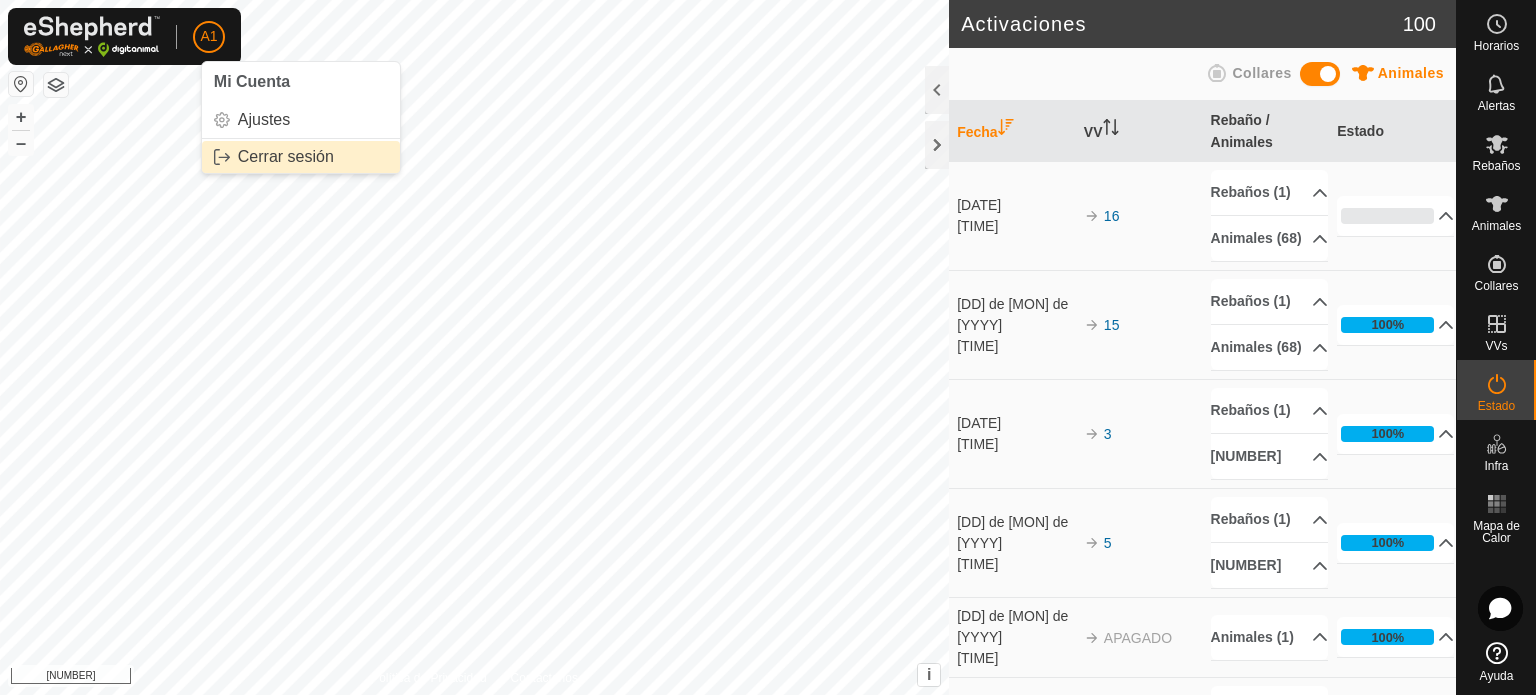 click on "Cerrar sesión" at bounding box center (301, 157) 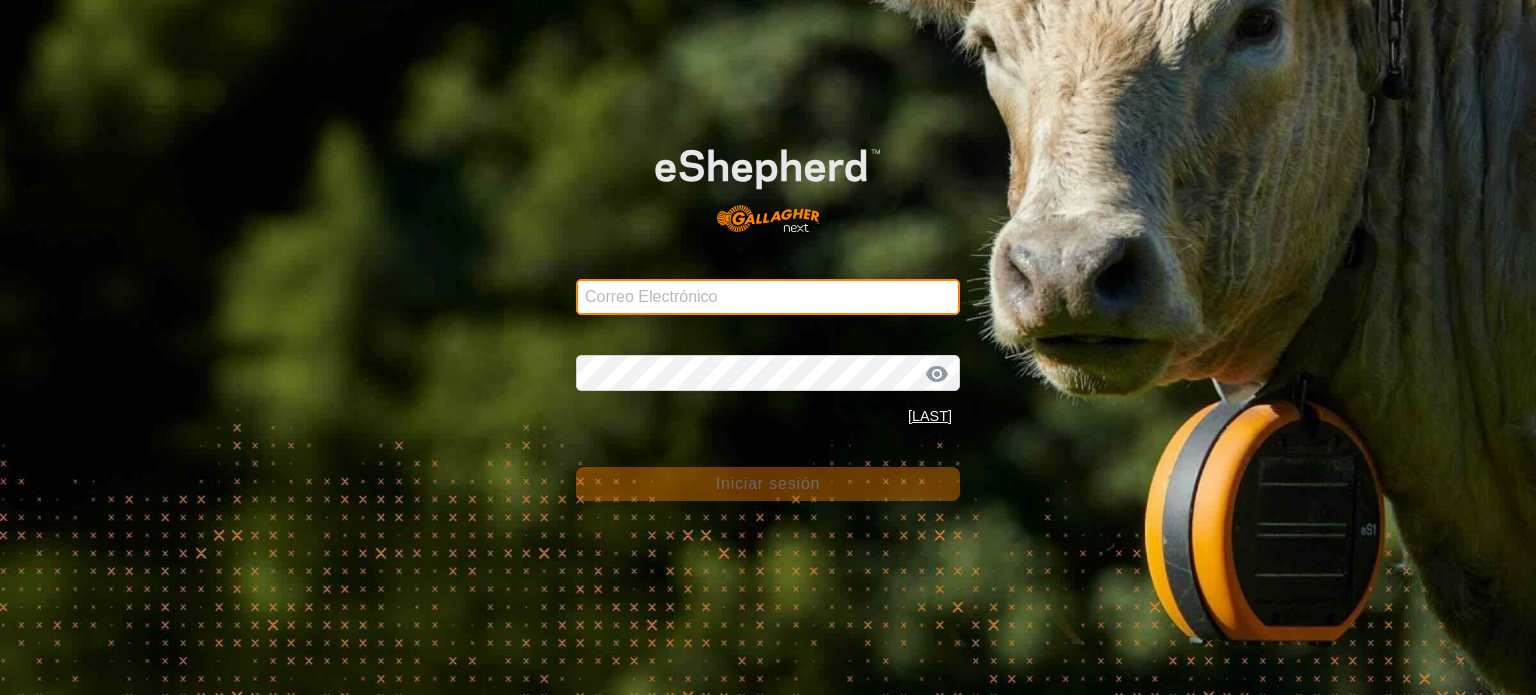 type on "aytoalmaraz@[EMAIL]" 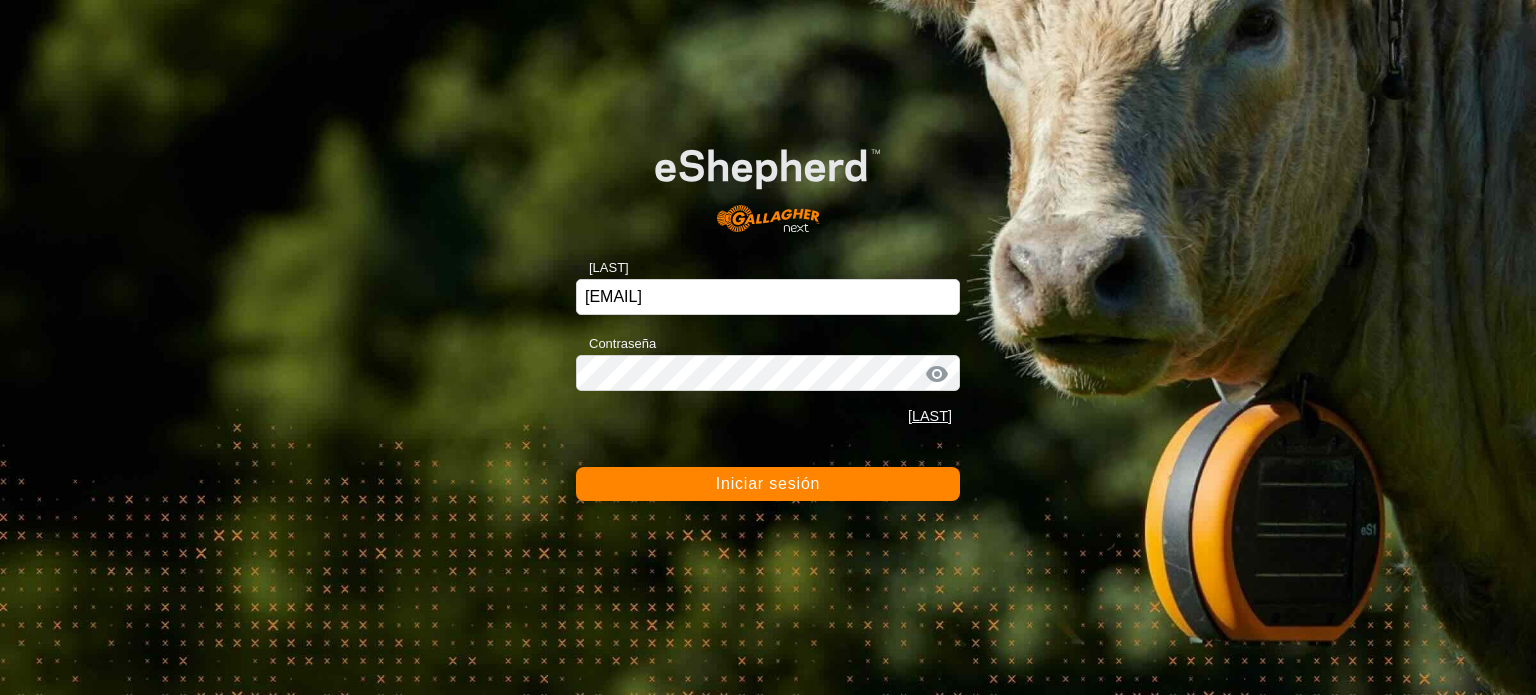 click on "Iniciar sesión" 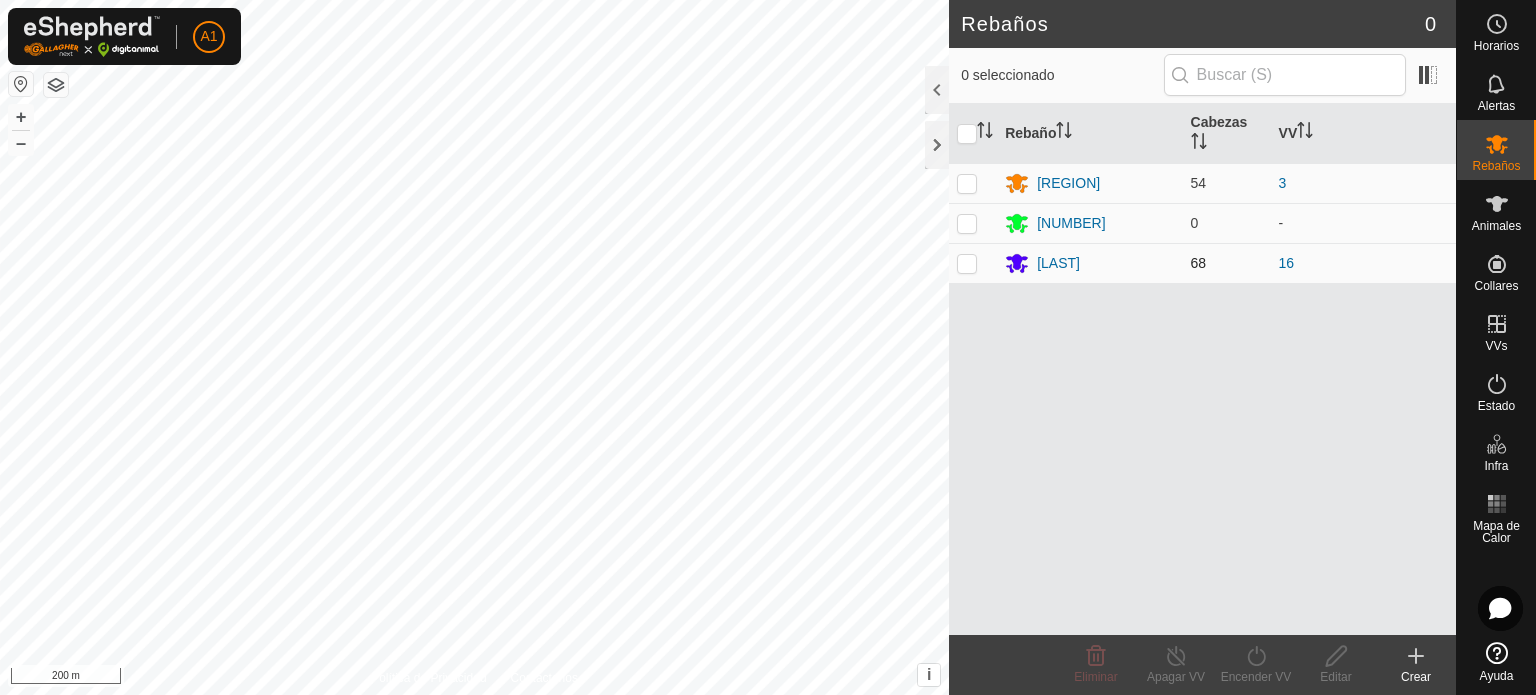click at bounding box center [967, 263] 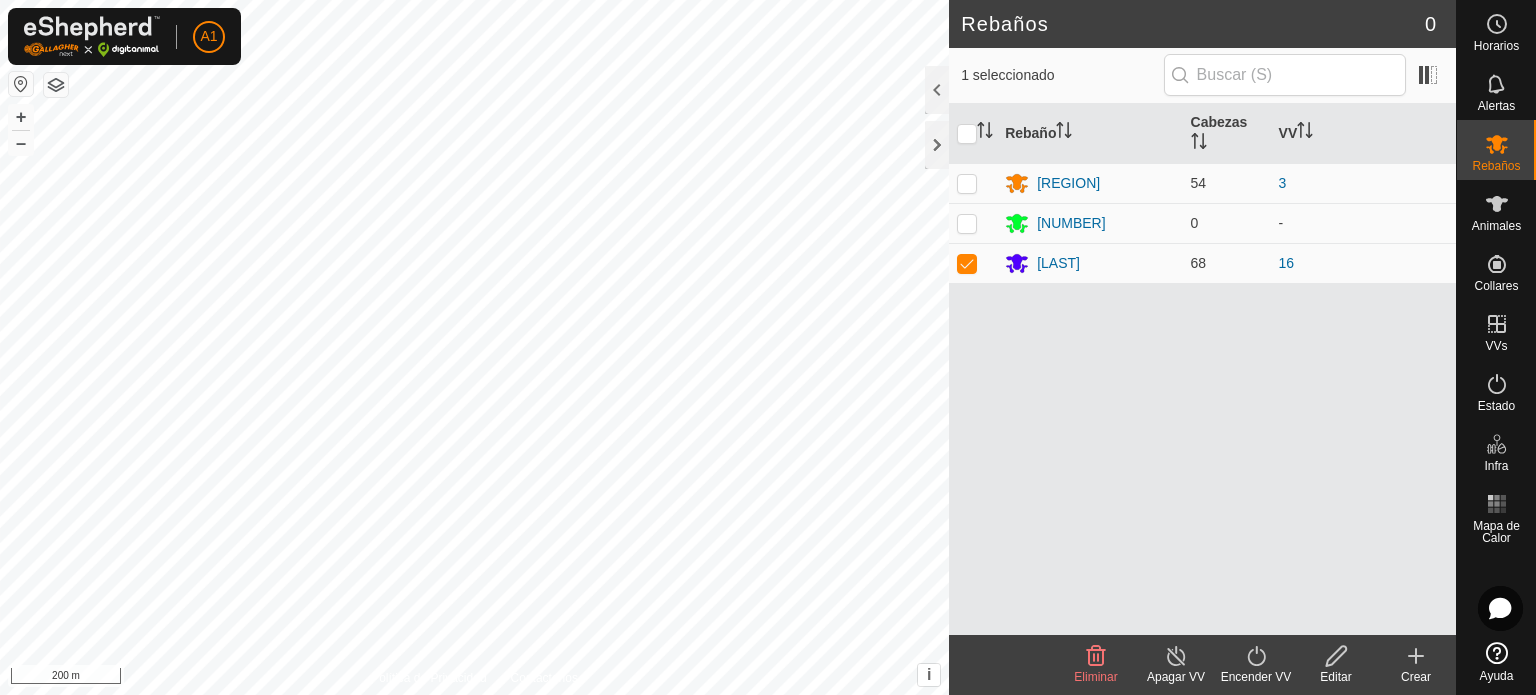 click on "Encender VV" 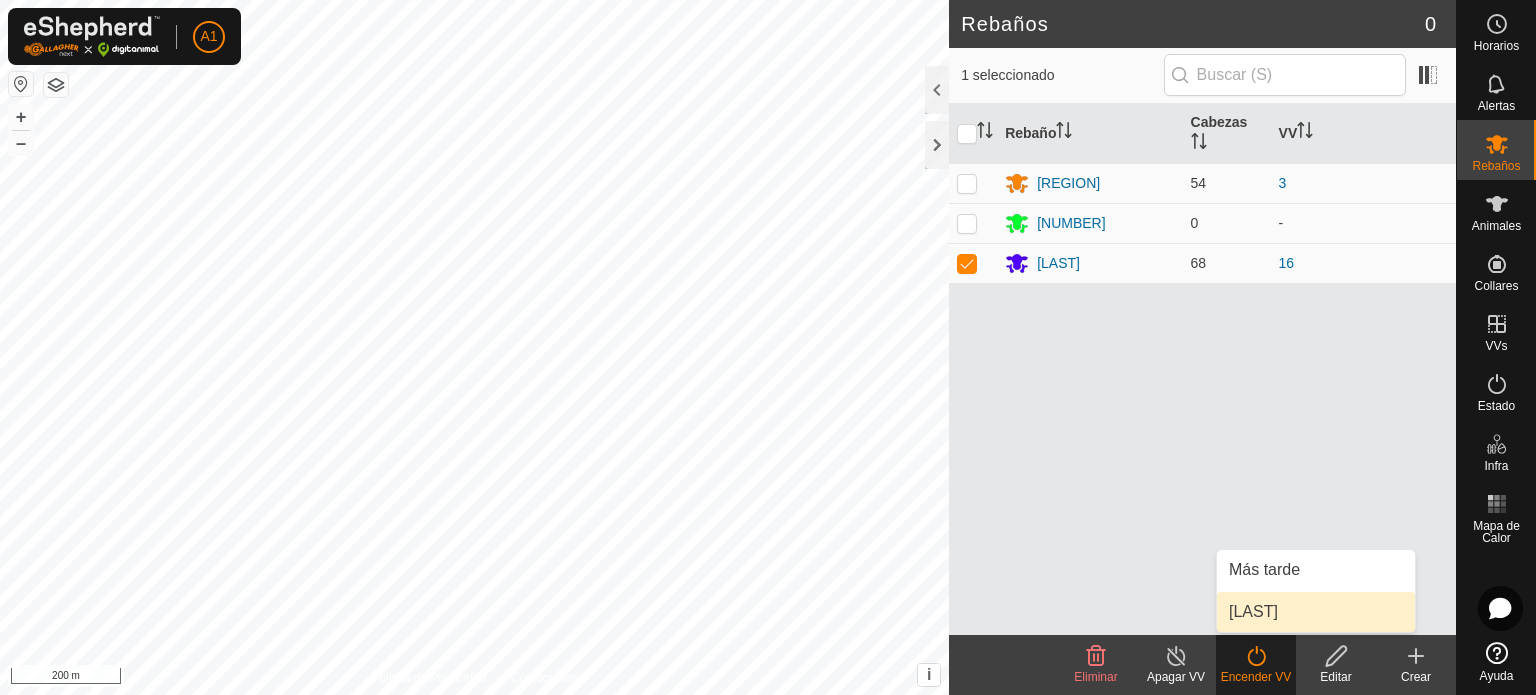 click on "Ahora" at bounding box center (1316, 612) 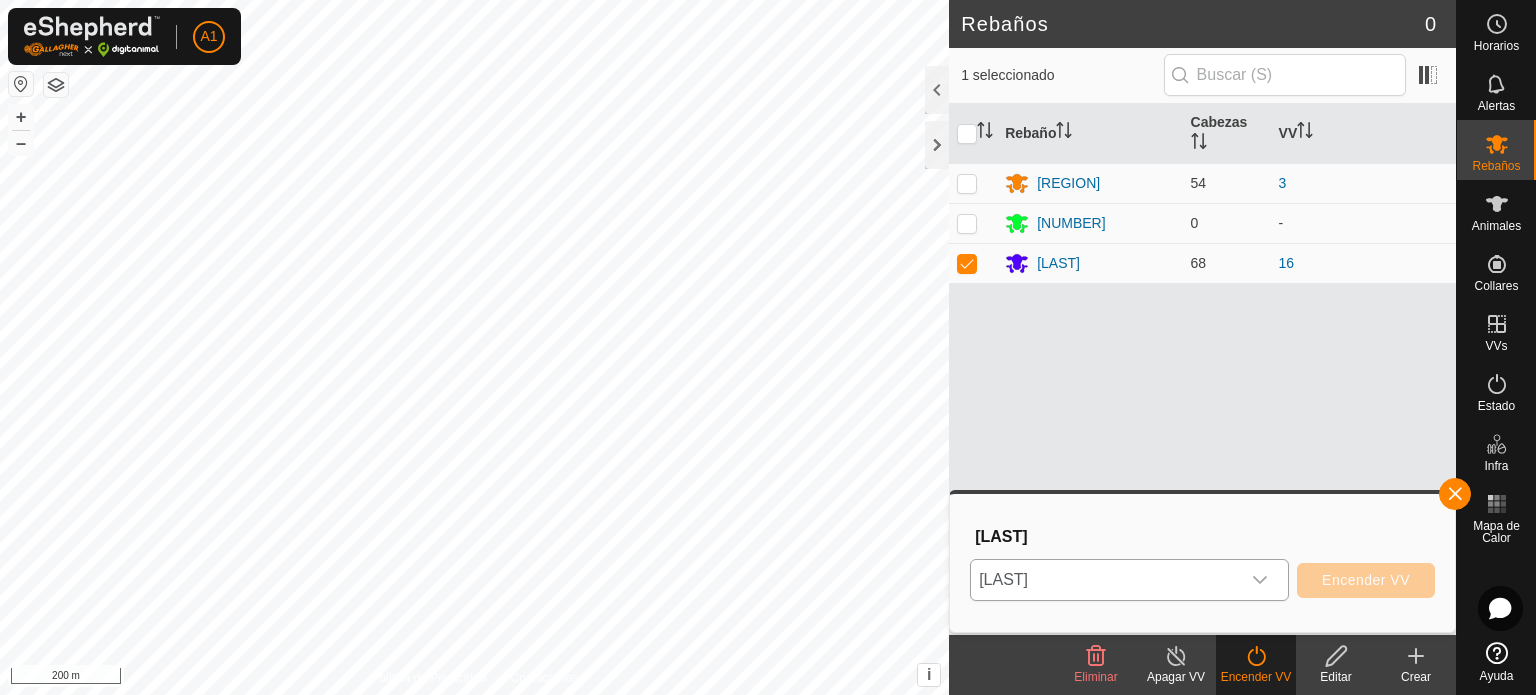 click 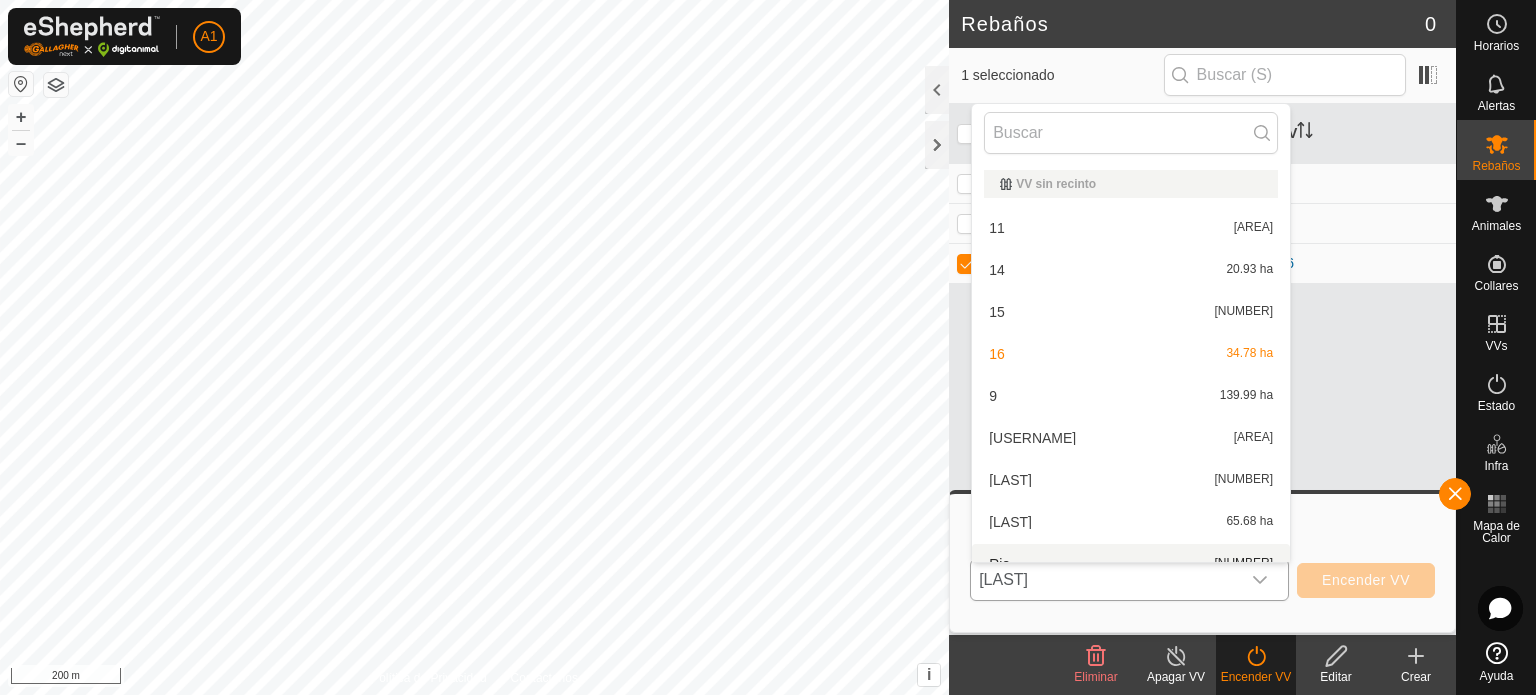 scroll, scrollTop: 22, scrollLeft: 0, axis: vertical 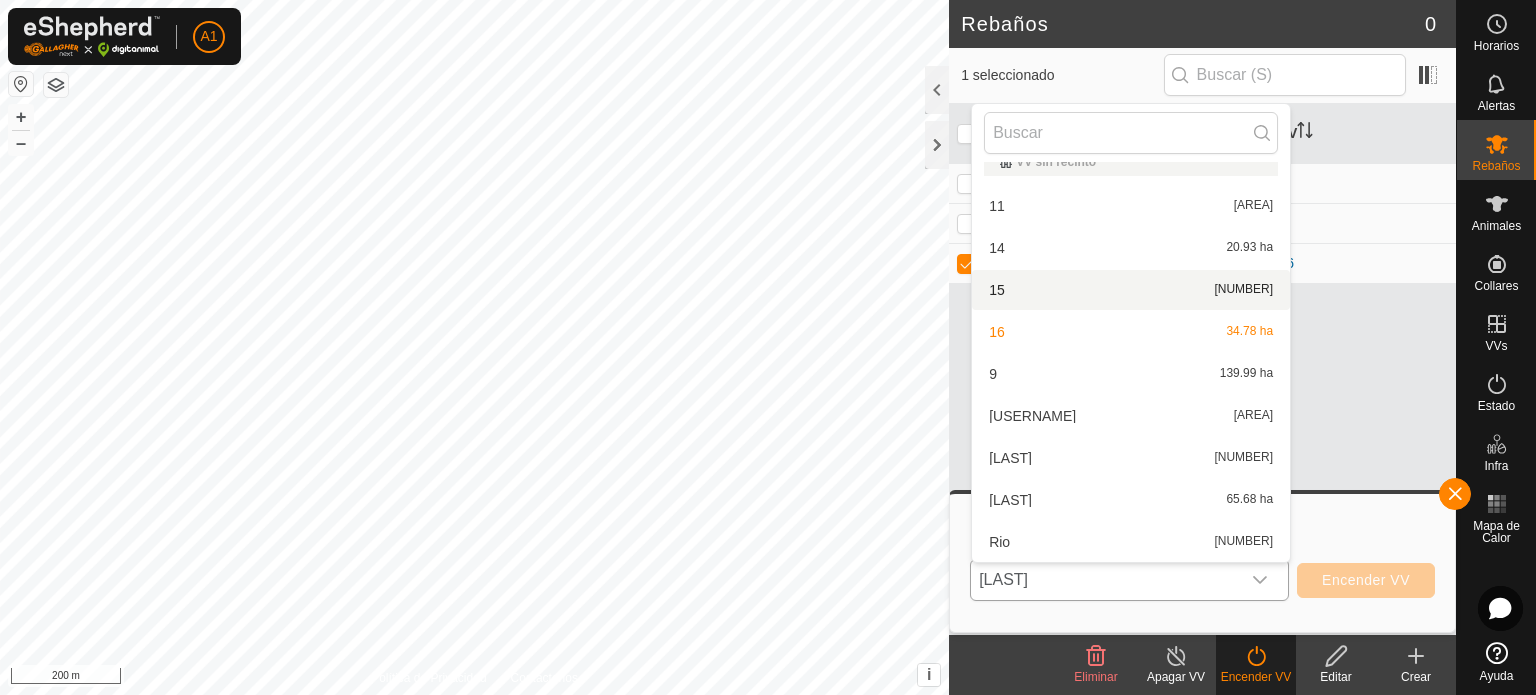 click on "15  19.3 ha" at bounding box center [1131, 290] 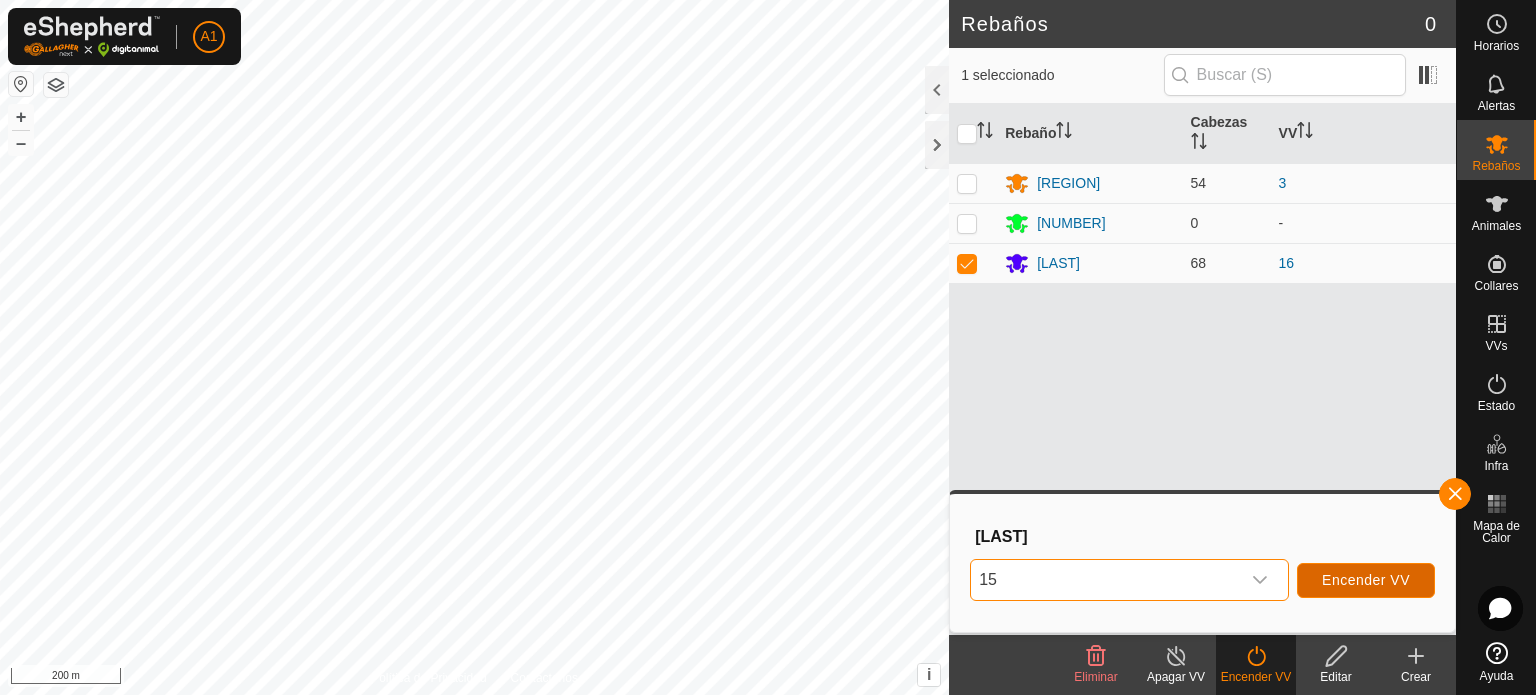 click on "Encender VV" at bounding box center [1366, 580] 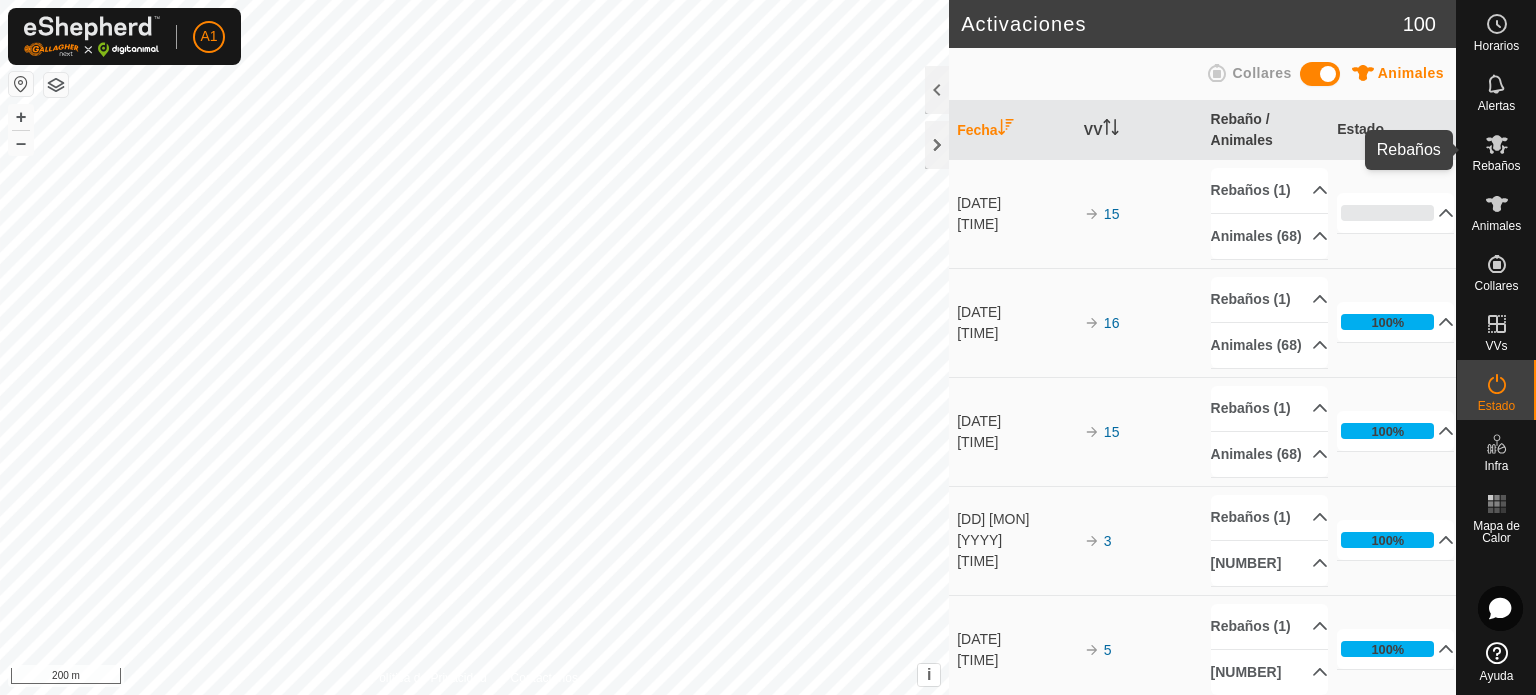 click on "Rebaños" at bounding box center [1496, 150] 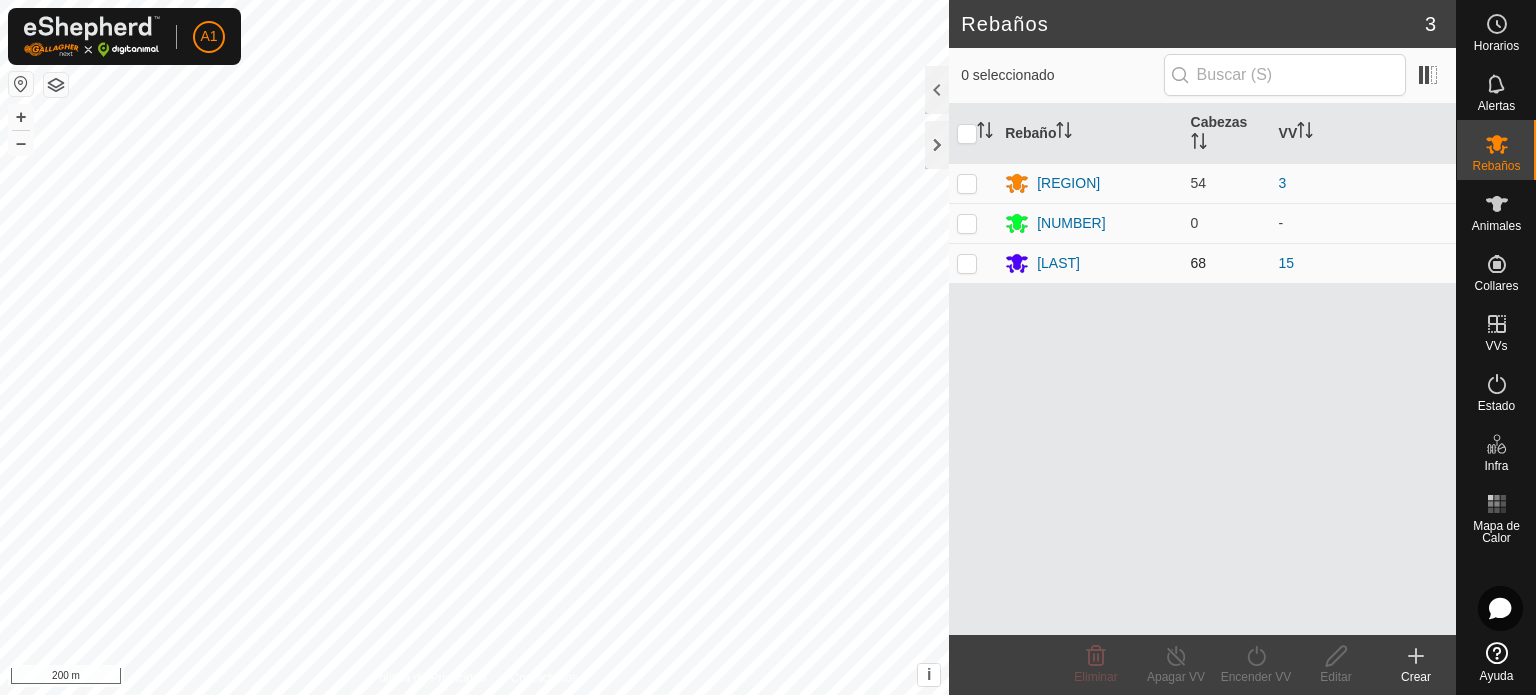 click at bounding box center [967, 263] 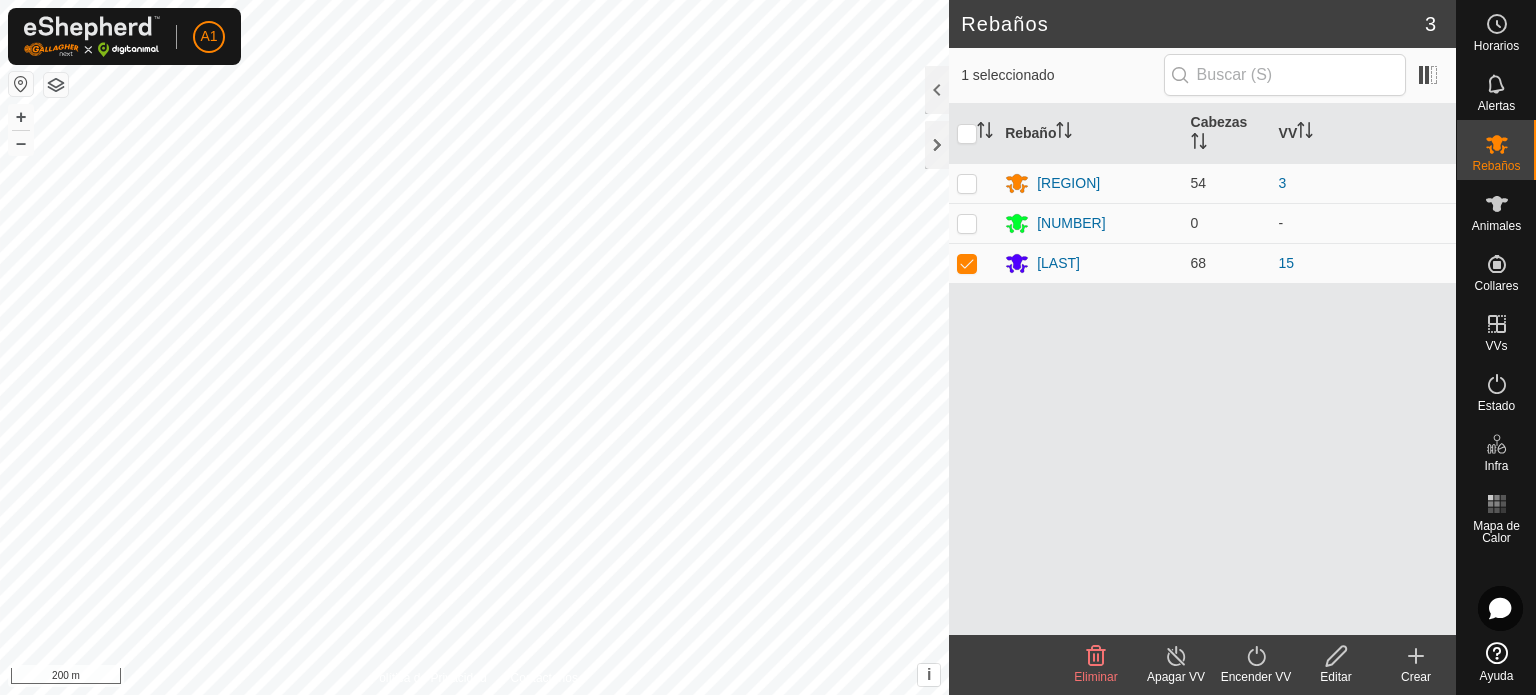 click on "Encender VV" 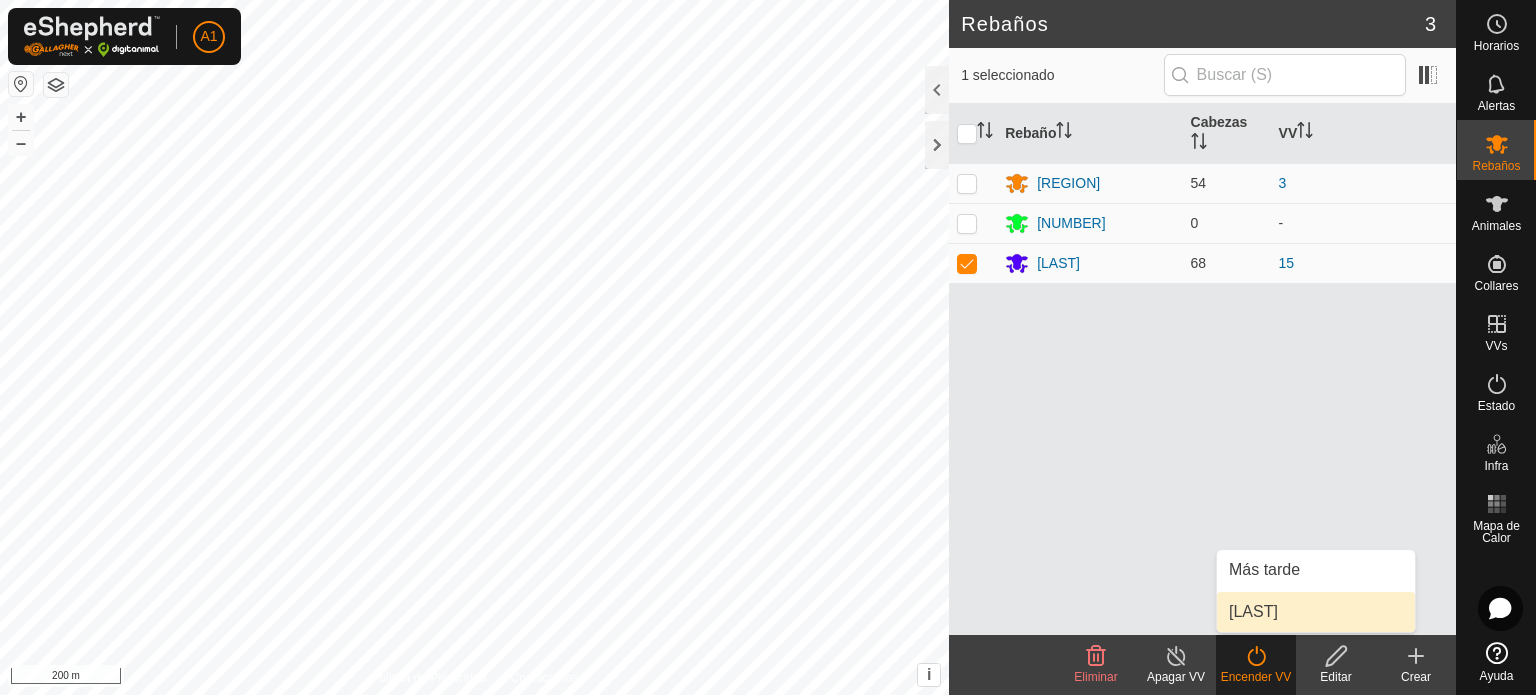 click on "Ahora" at bounding box center (1316, 612) 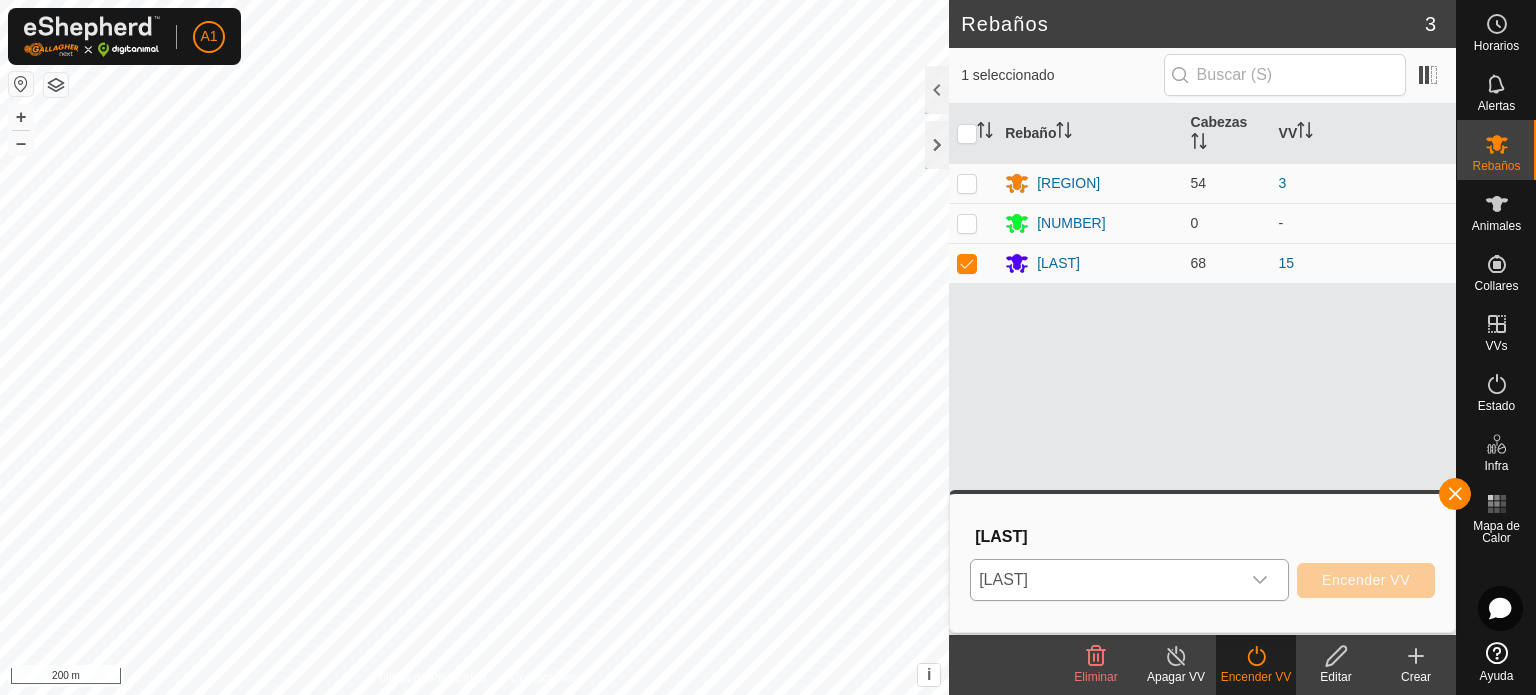 click 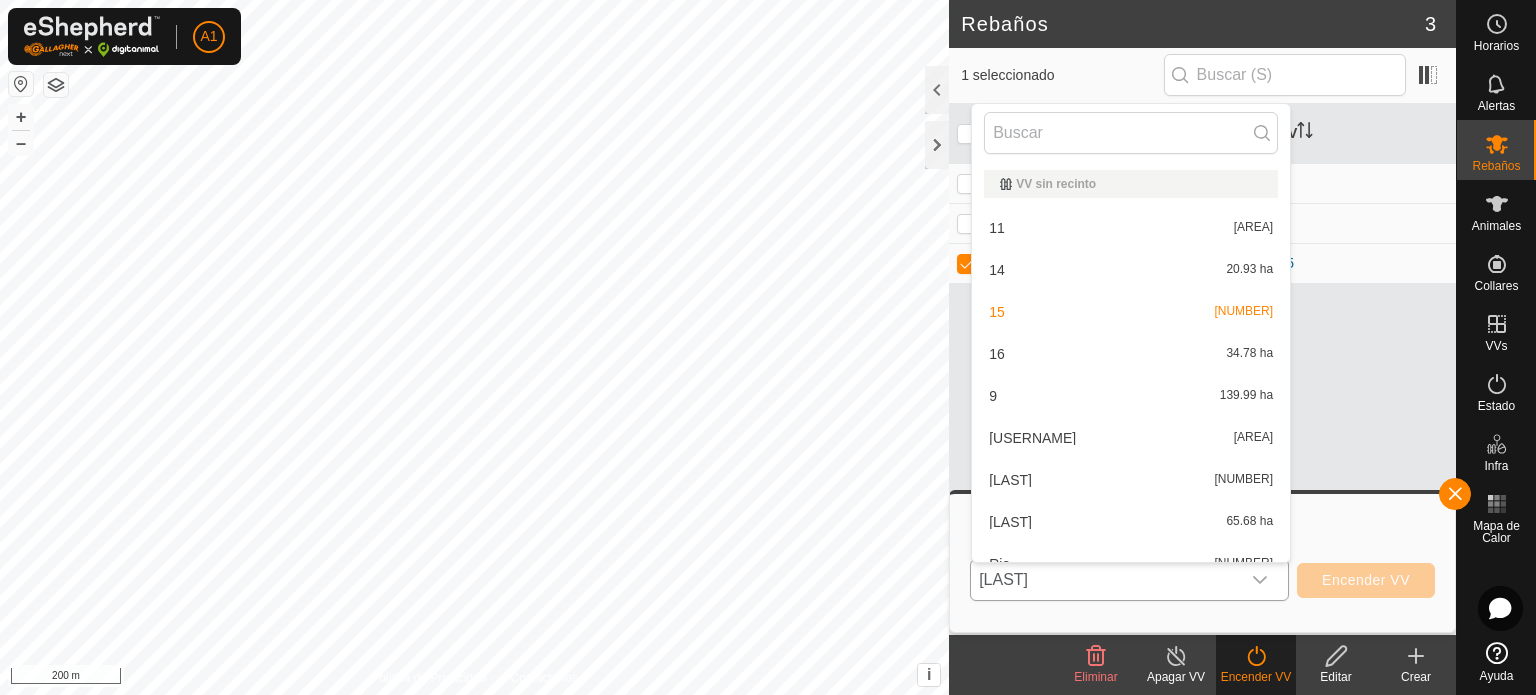 click on "16  34.78 ha" at bounding box center (1131, 354) 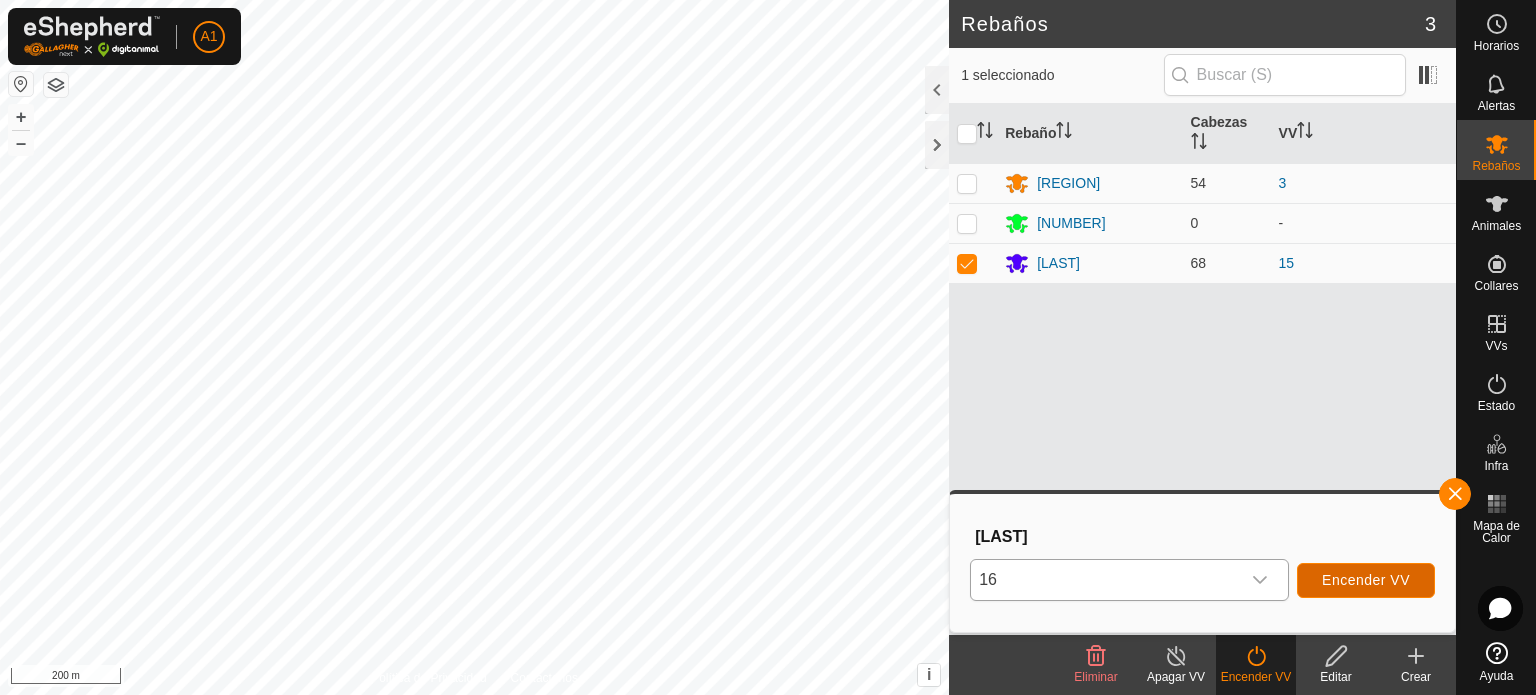 click on "Encender VV" at bounding box center [1366, 580] 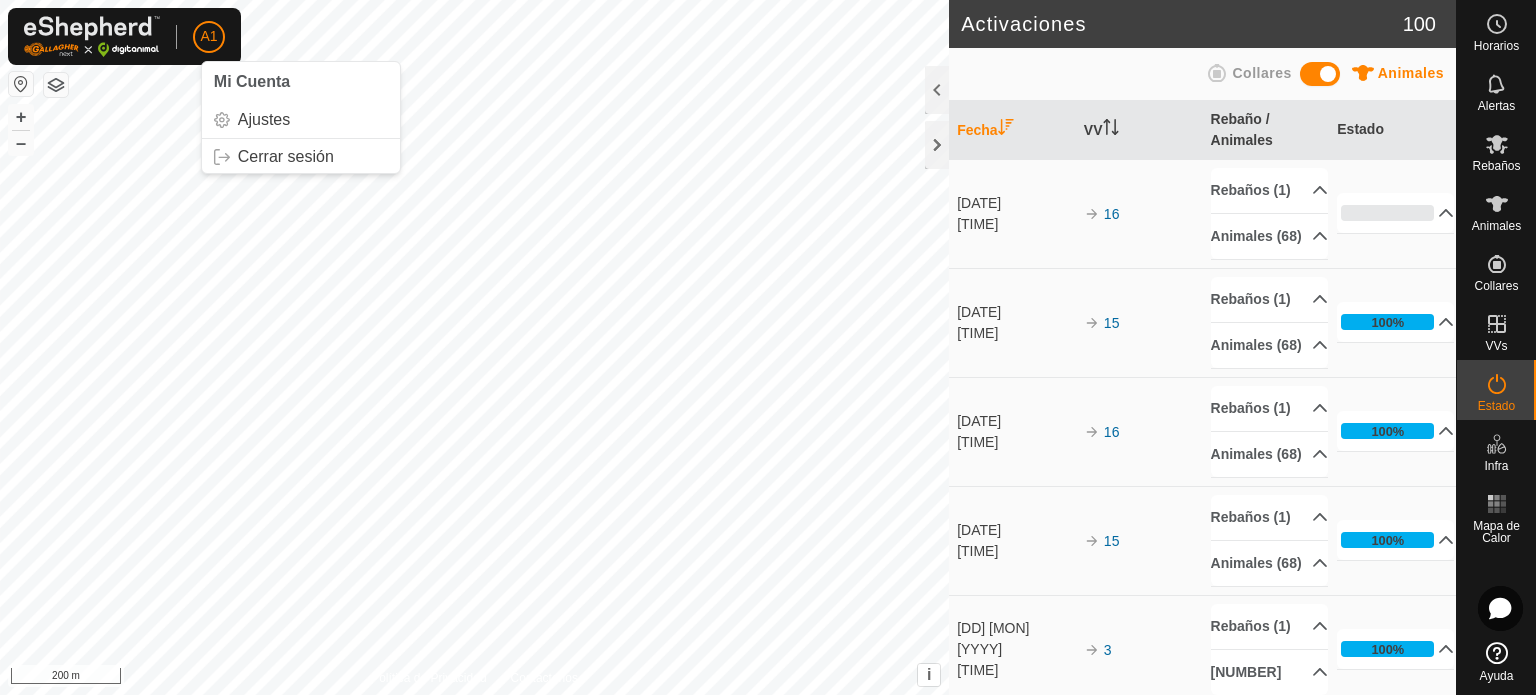 click on "A1" 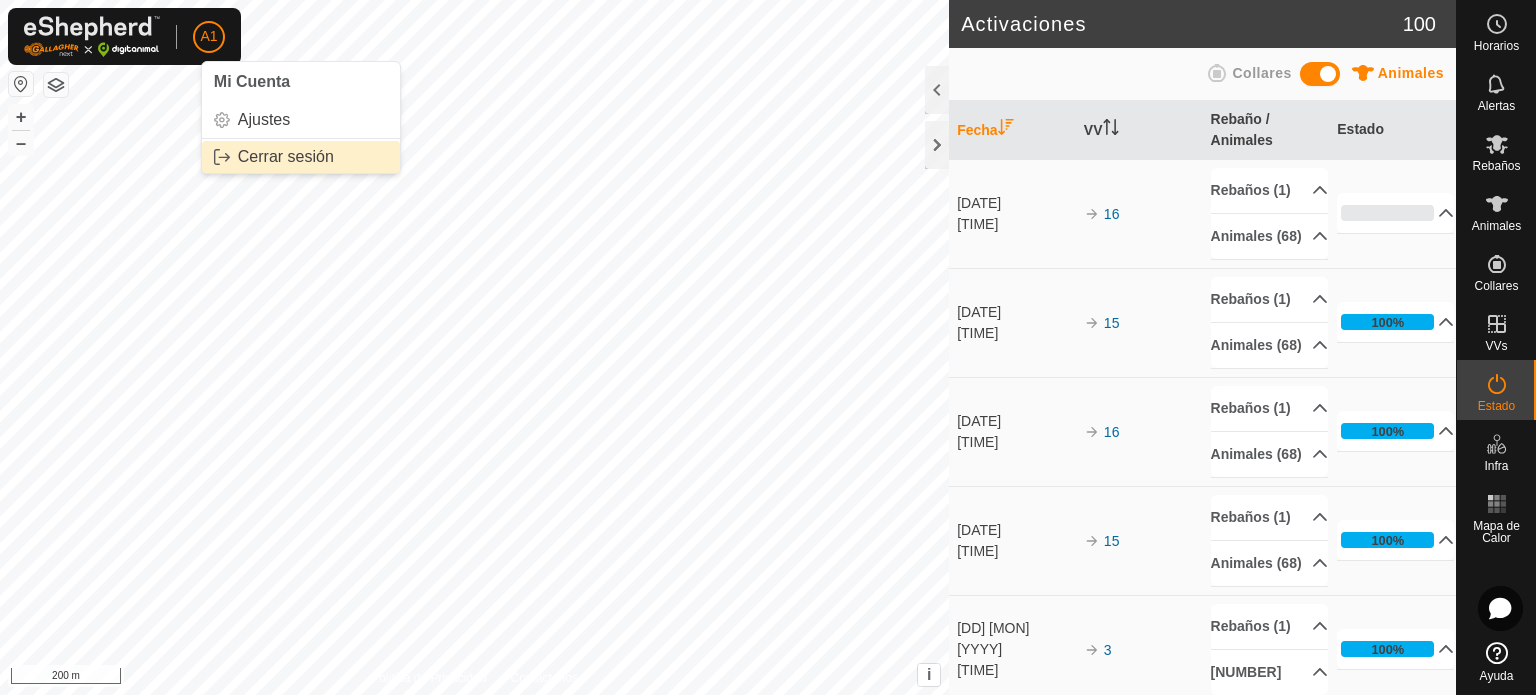 click on "Cerrar sesión" at bounding box center [301, 157] 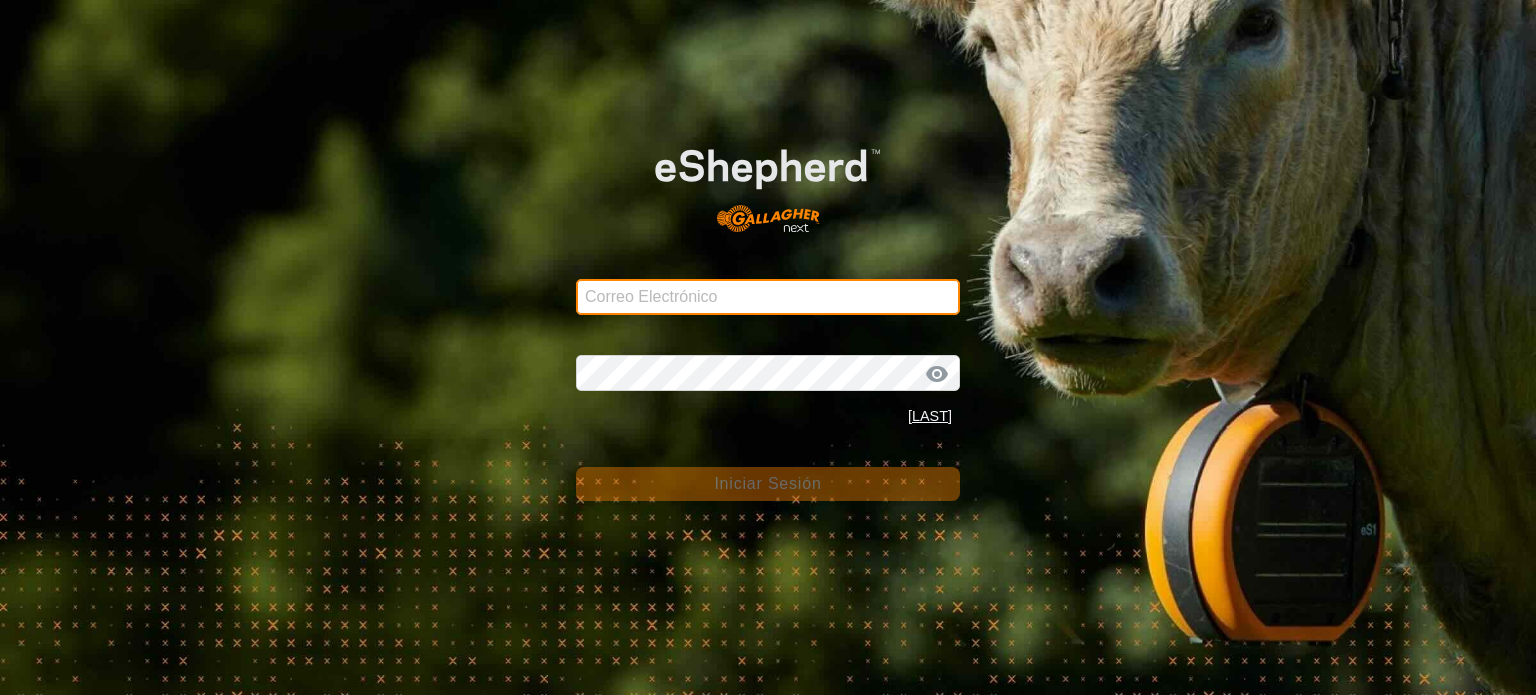 type on "aytoalmaraz@[EMAIL]" 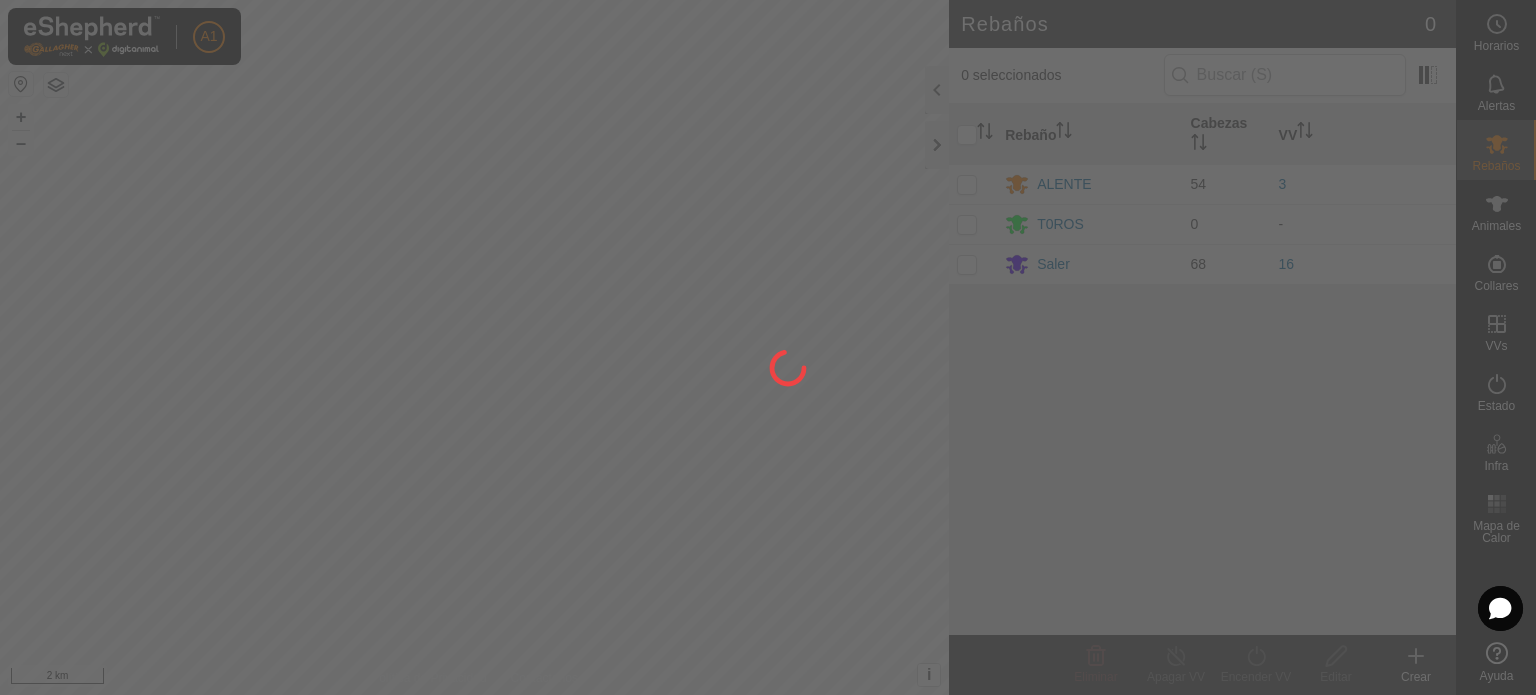 scroll, scrollTop: 0, scrollLeft: 0, axis: both 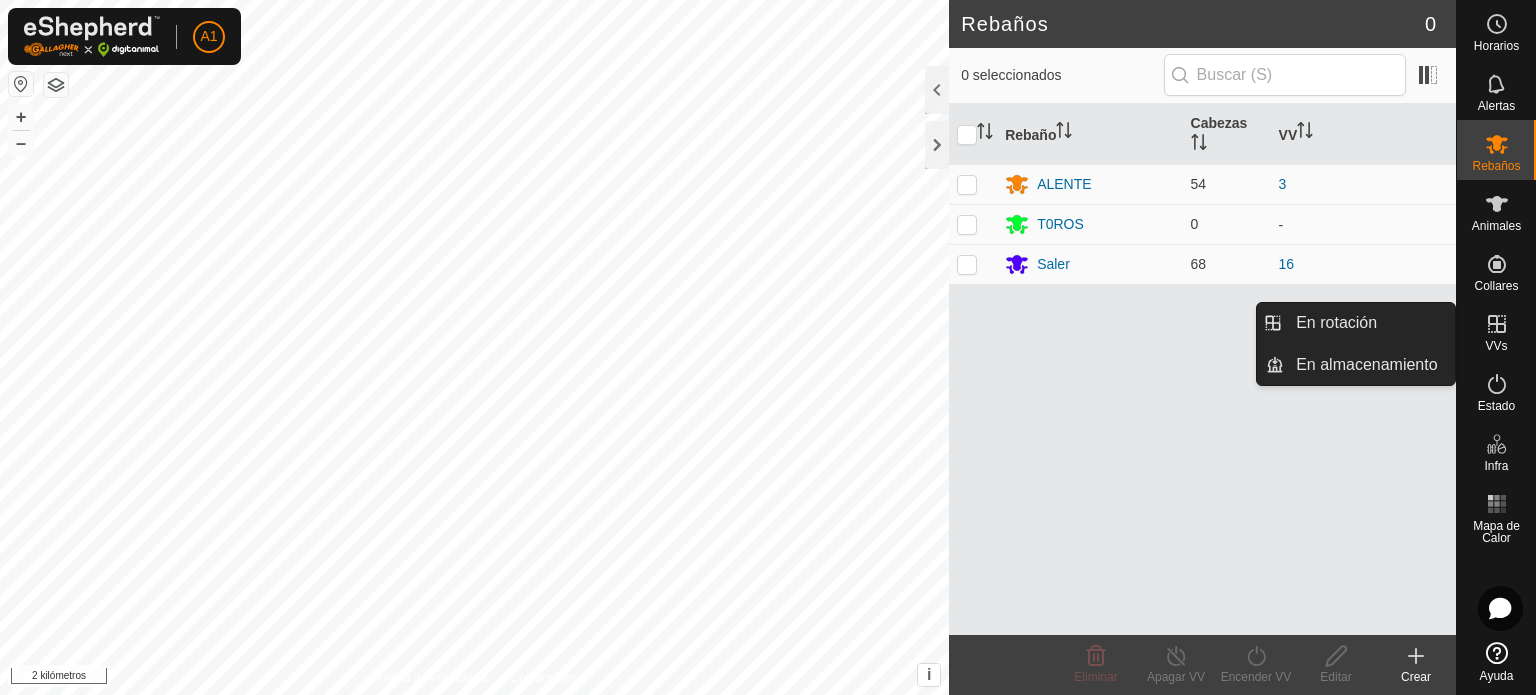 click on "VVs" at bounding box center (1496, 346) 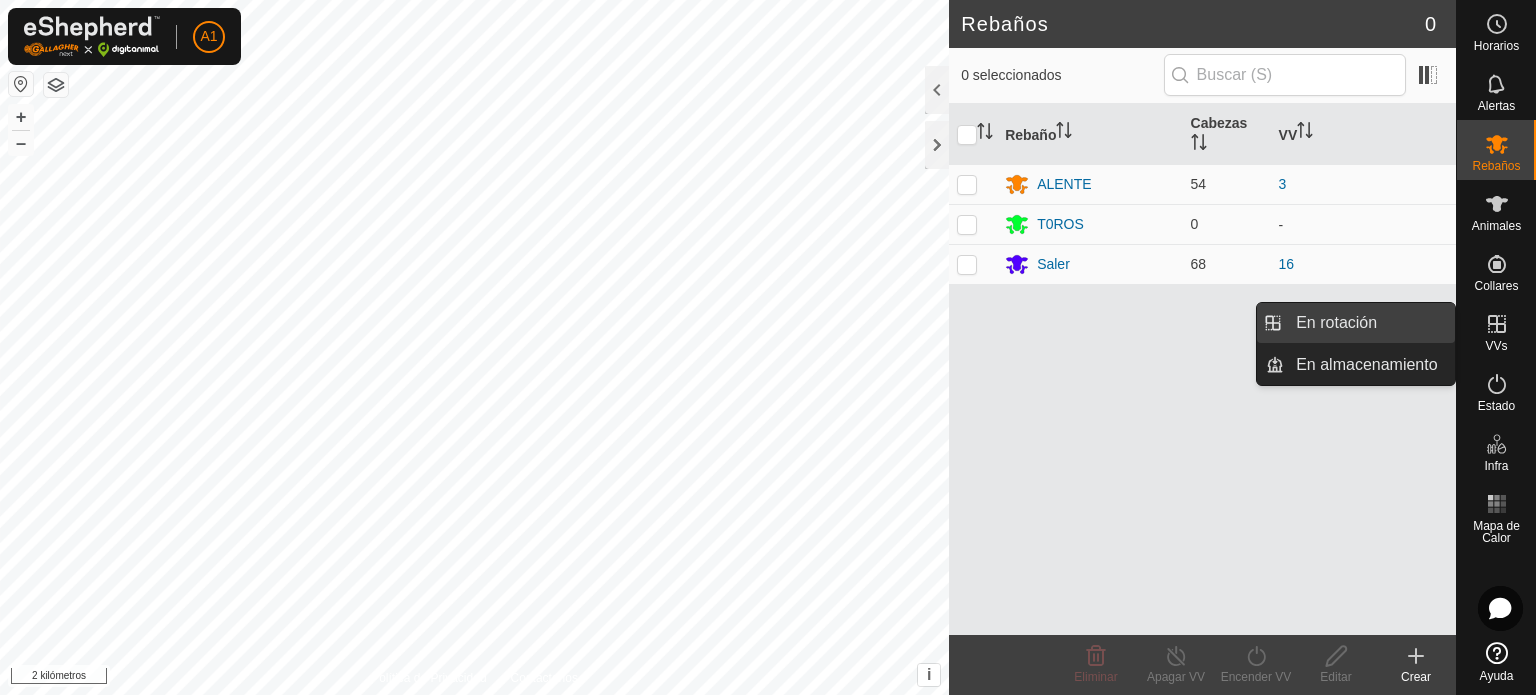 click on "En rotación" at bounding box center (1369, 323) 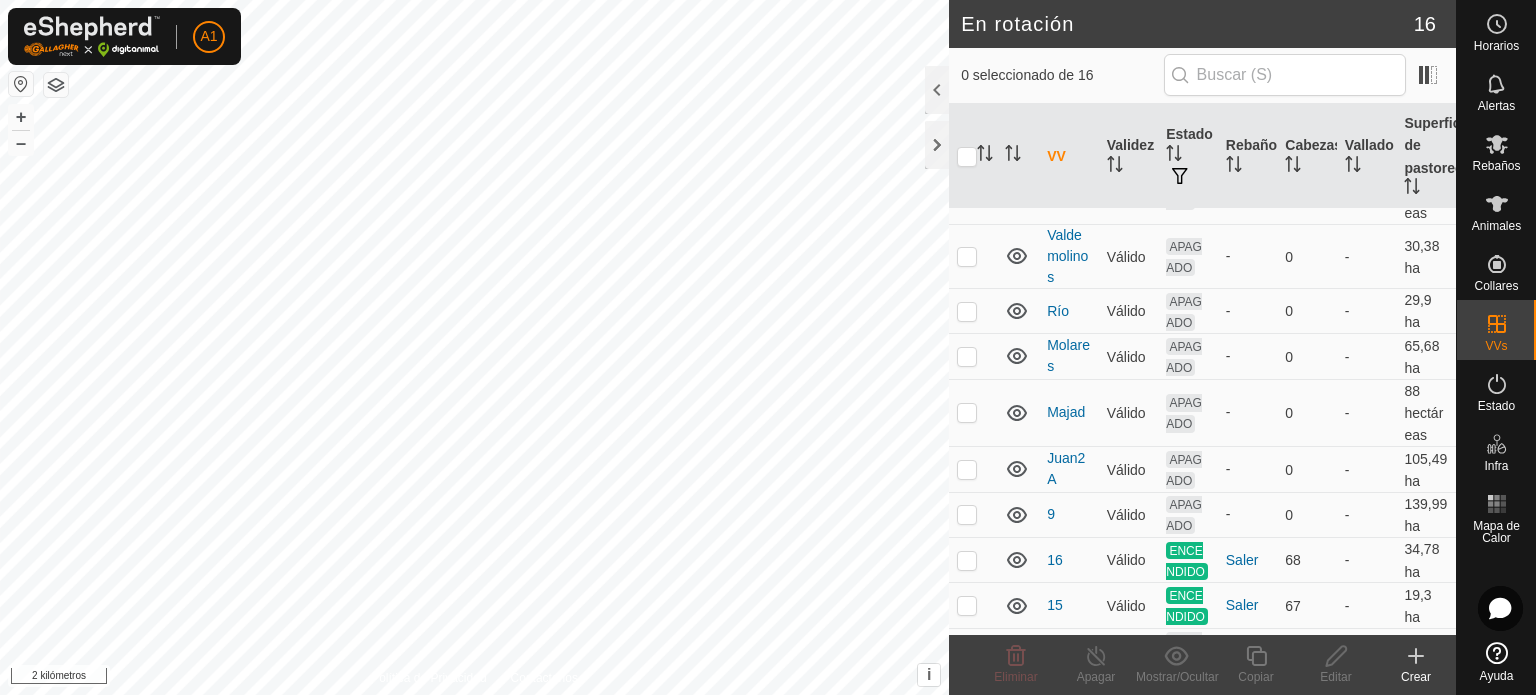 scroll, scrollTop: 178, scrollLeft: 0, axis: vertical 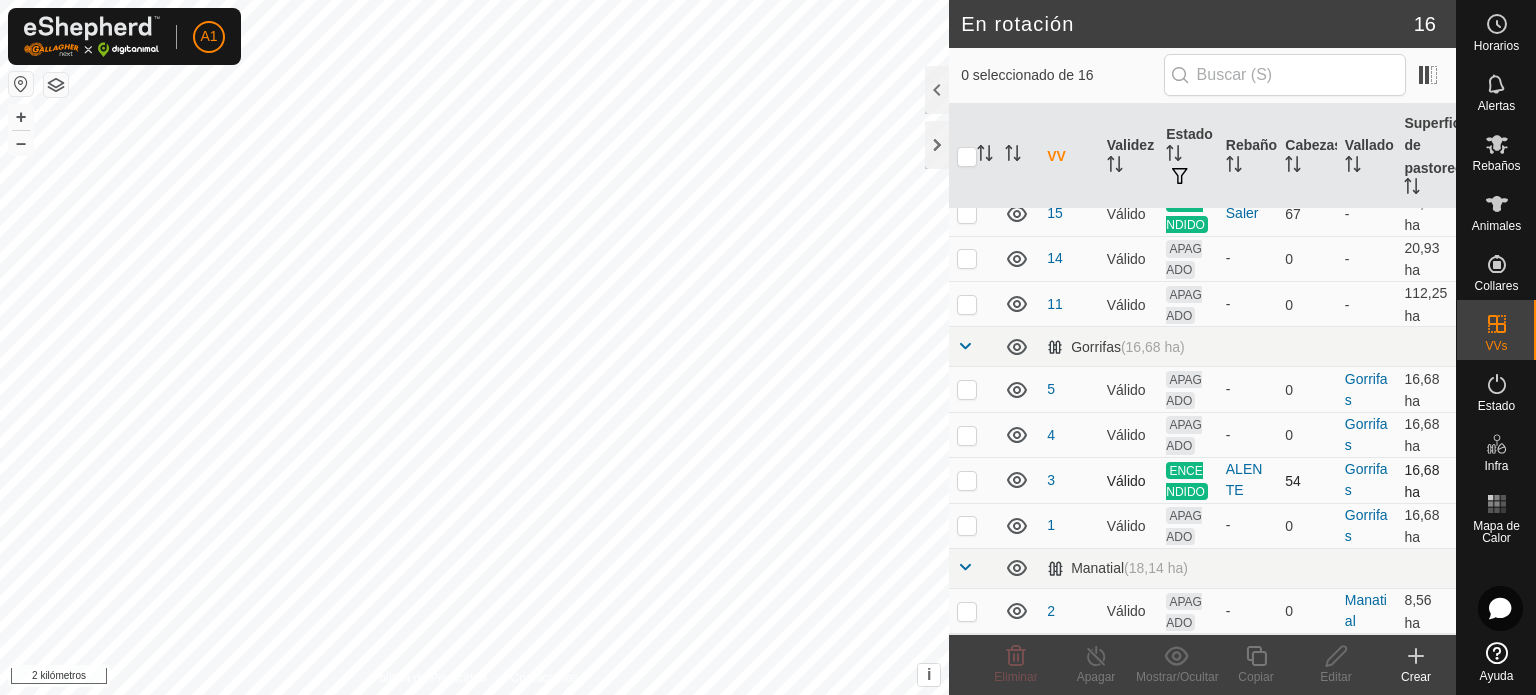 click at bounding box center [967, 480] 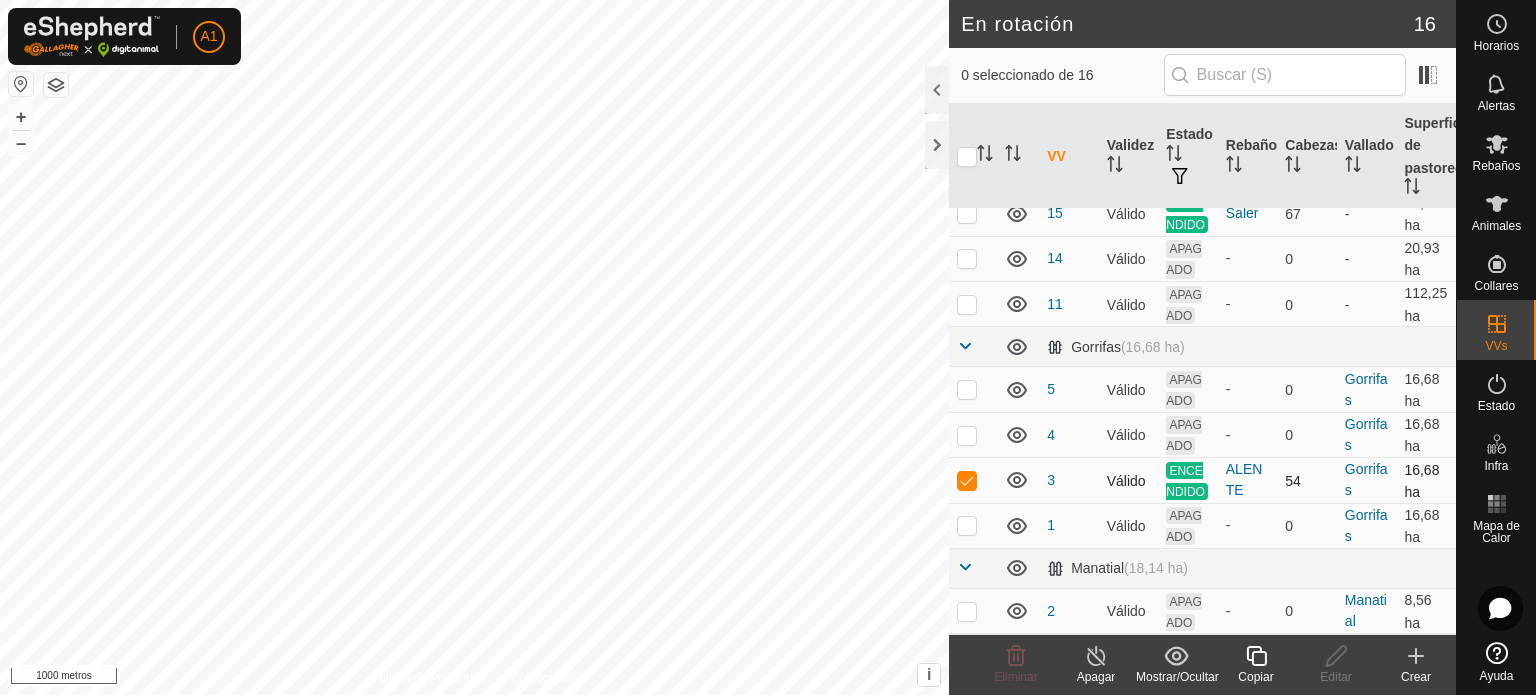 click at bounding box center (967, 480) 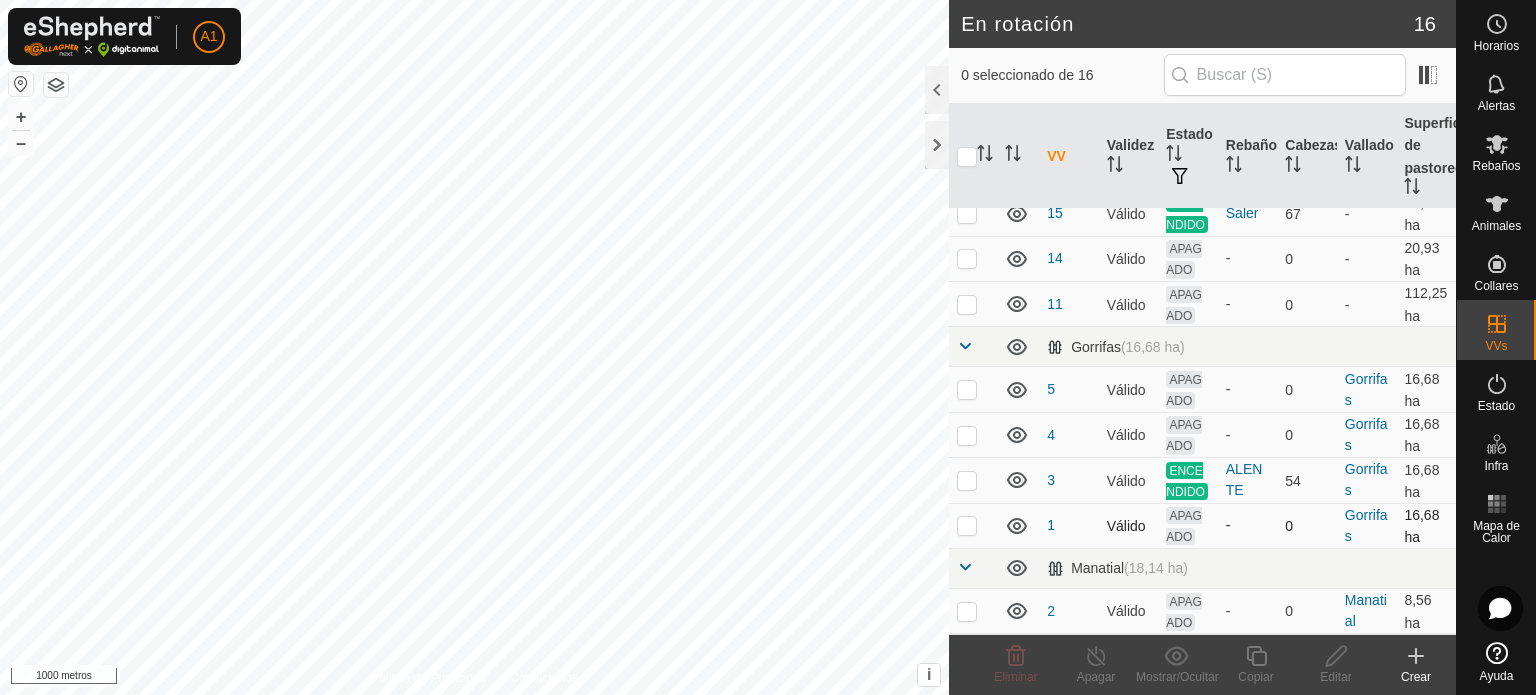 click at bounding box center (967, 525) 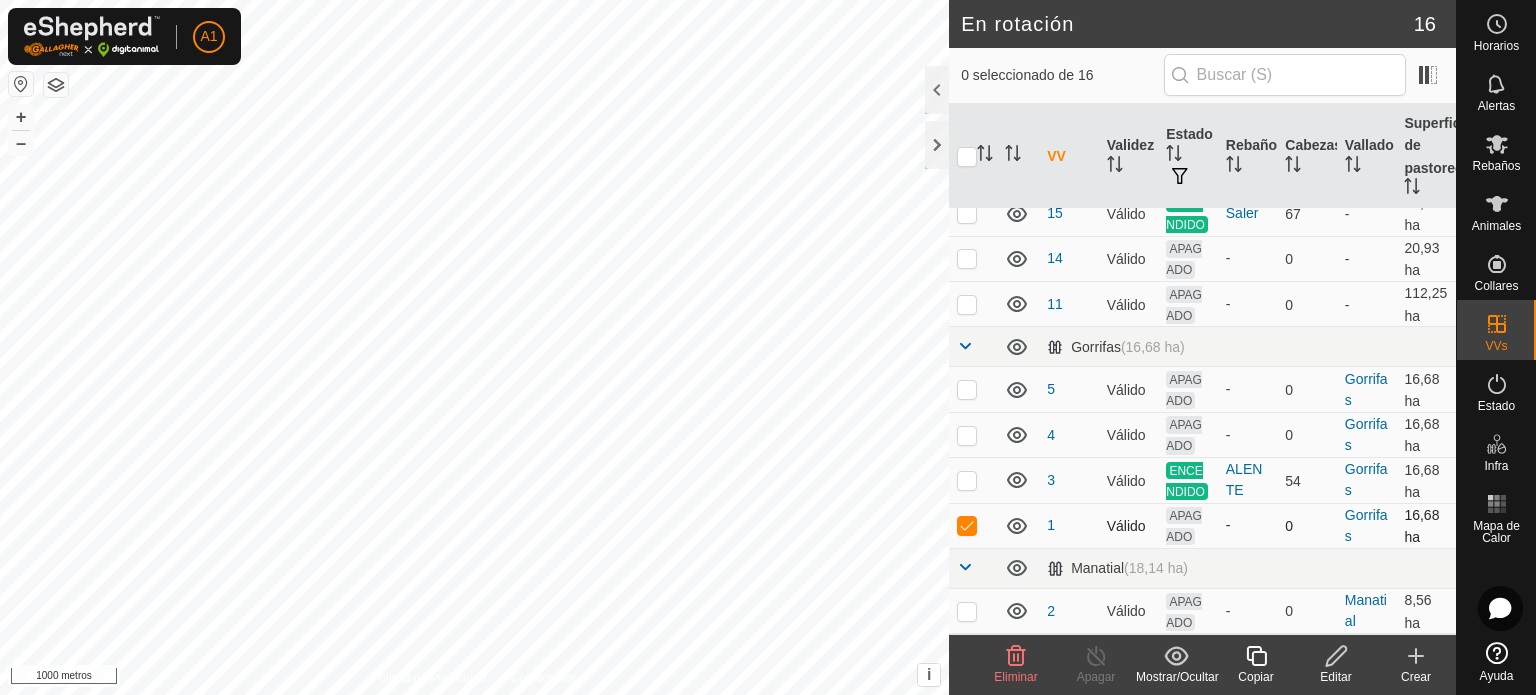click at bounding box center [967, 525] 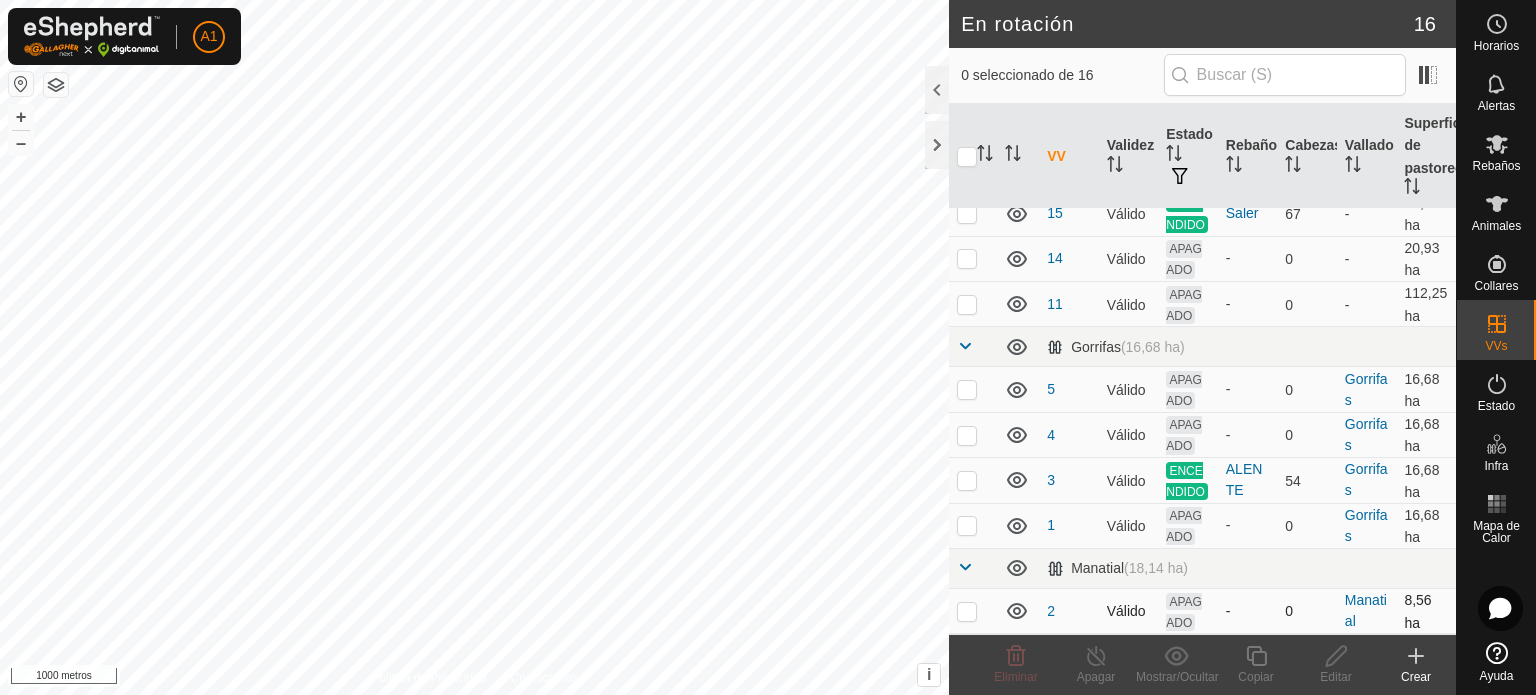 click at bounding box center [967, 611] 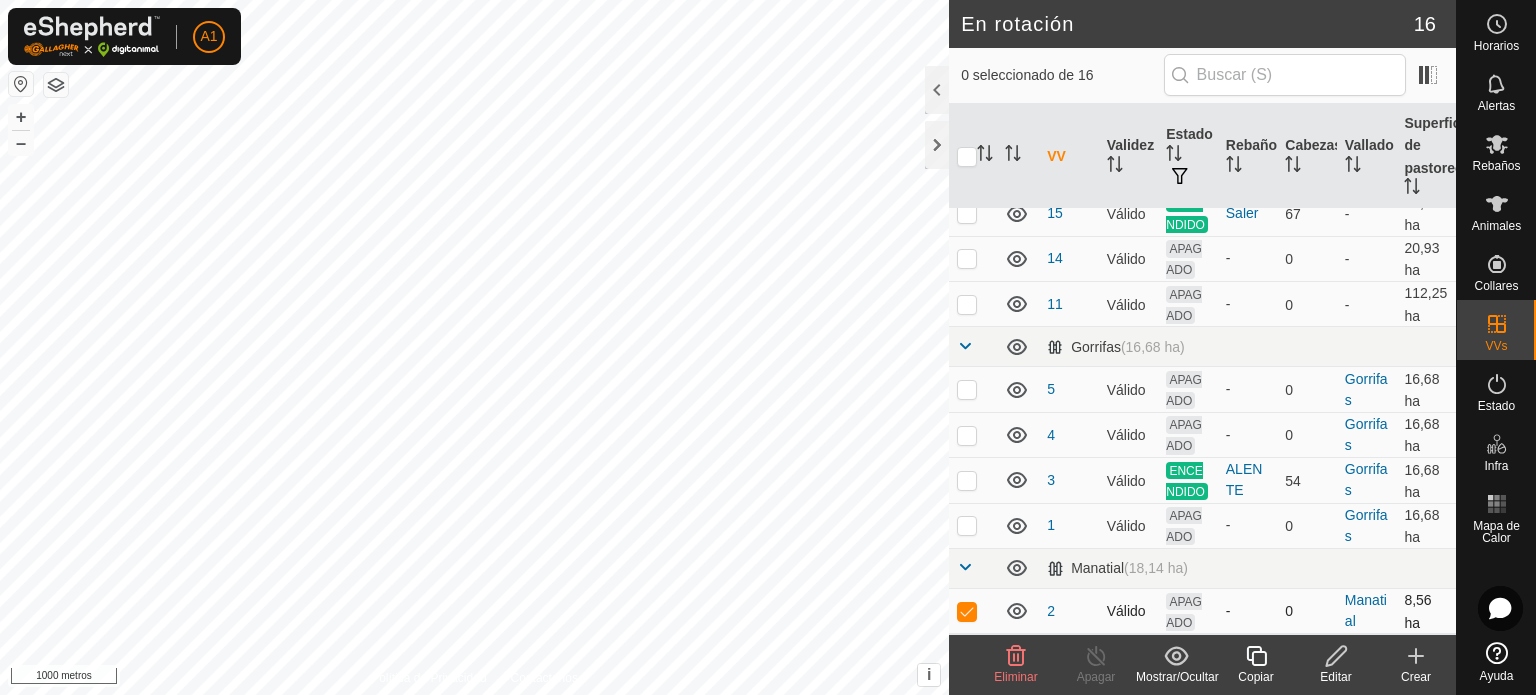 click at bounding box center (967, 611) 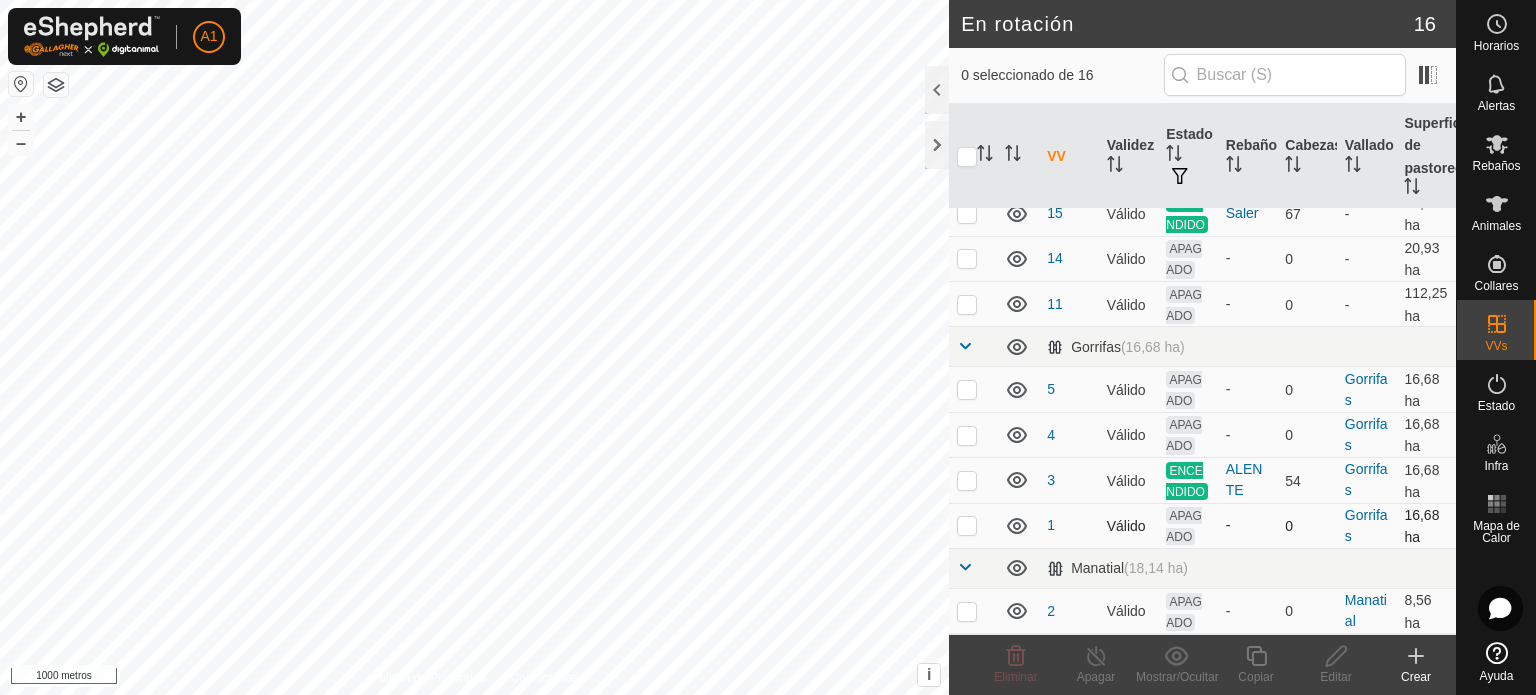 click at bounding box center [967, 525] 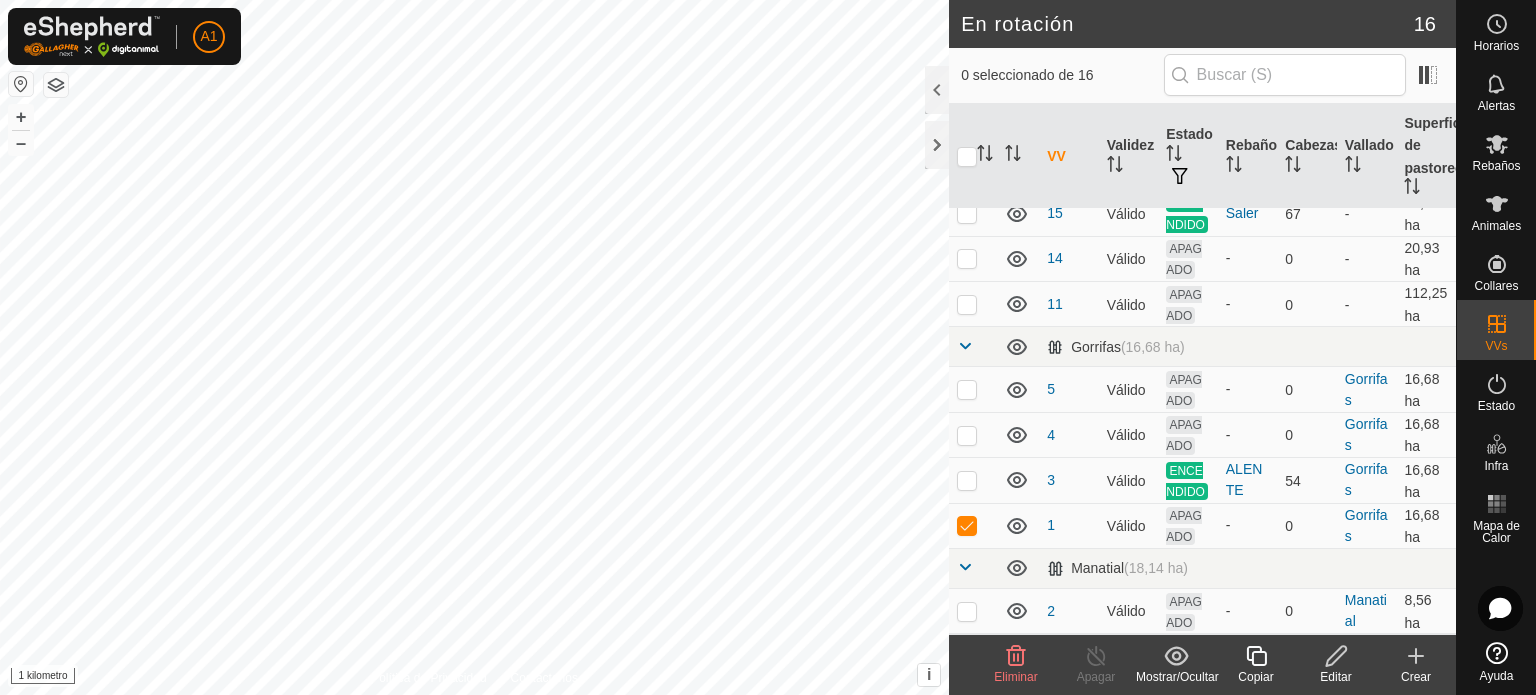 click on "Editar" 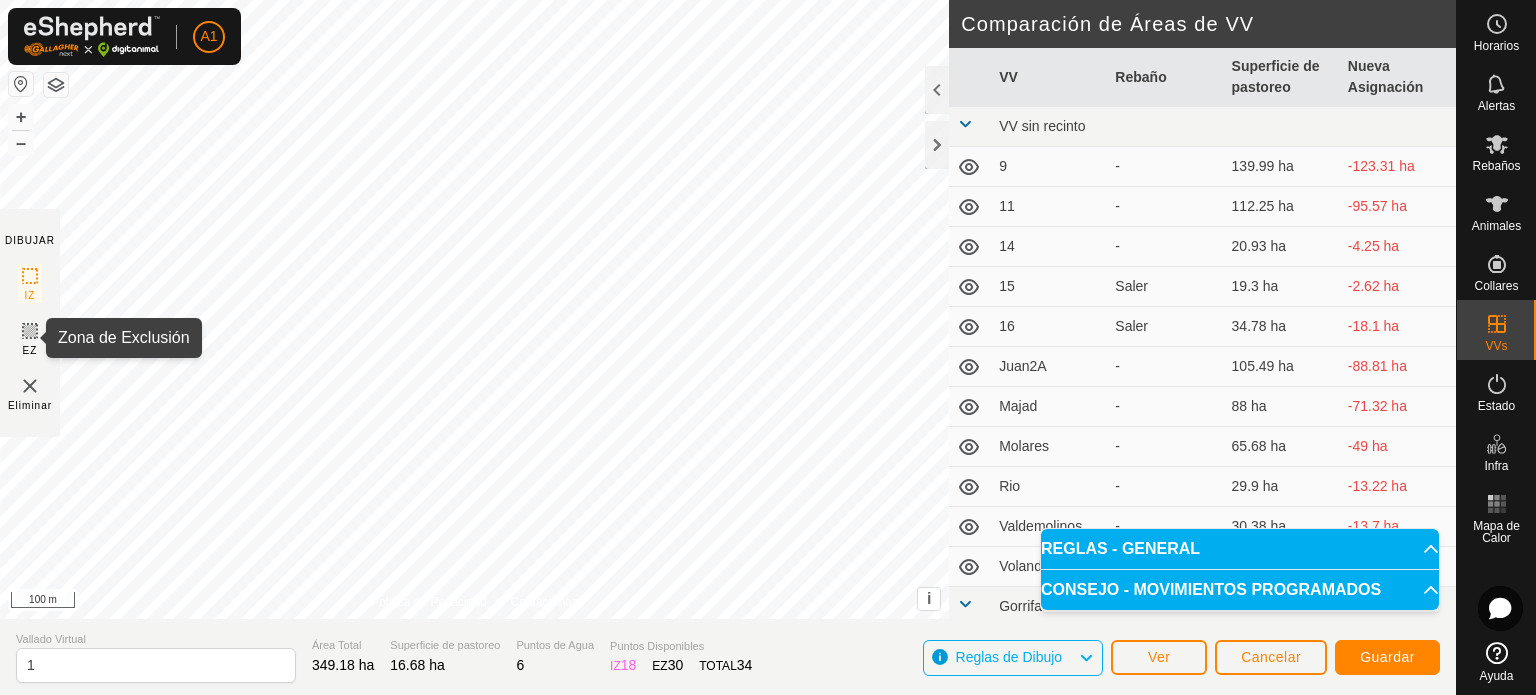 click 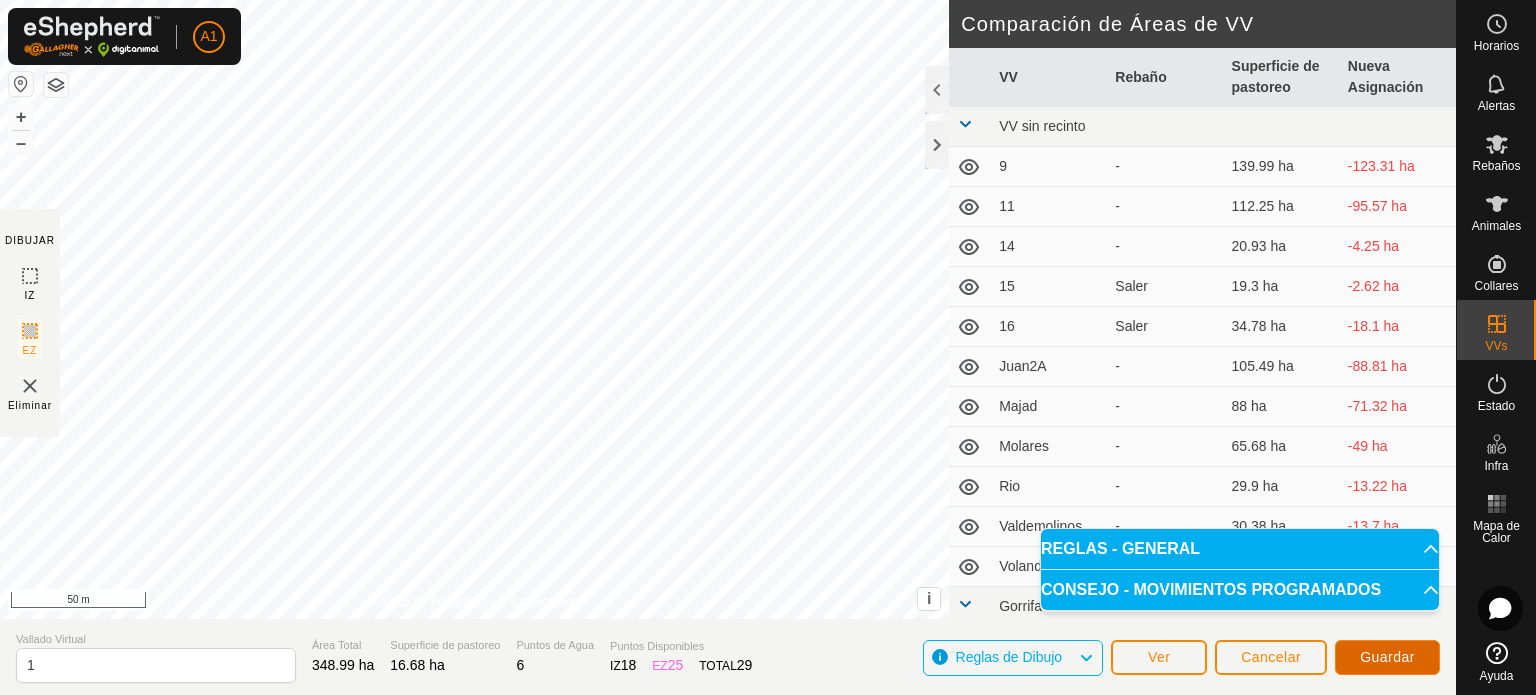 click on "Guardar" 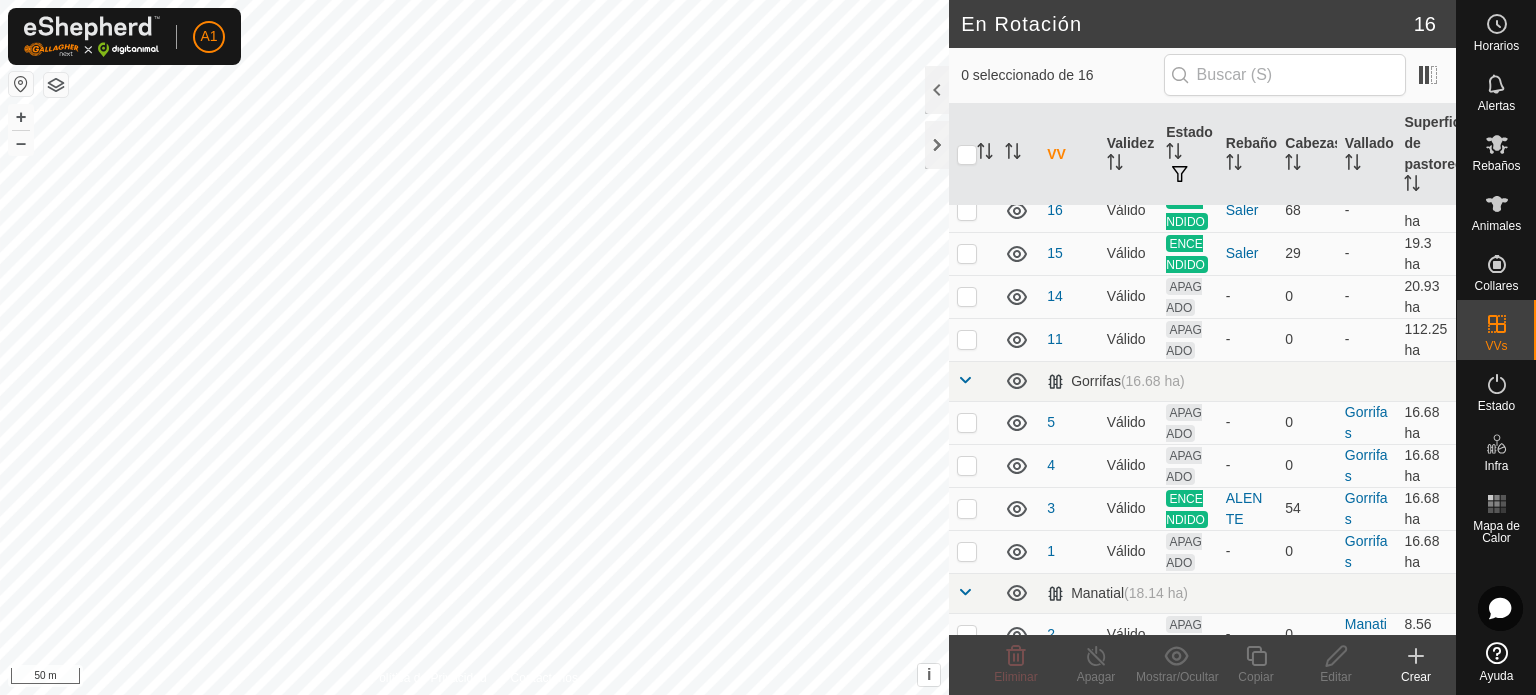 scroll, scrollTop: 458, scrollLeft: 0, axis: vertical 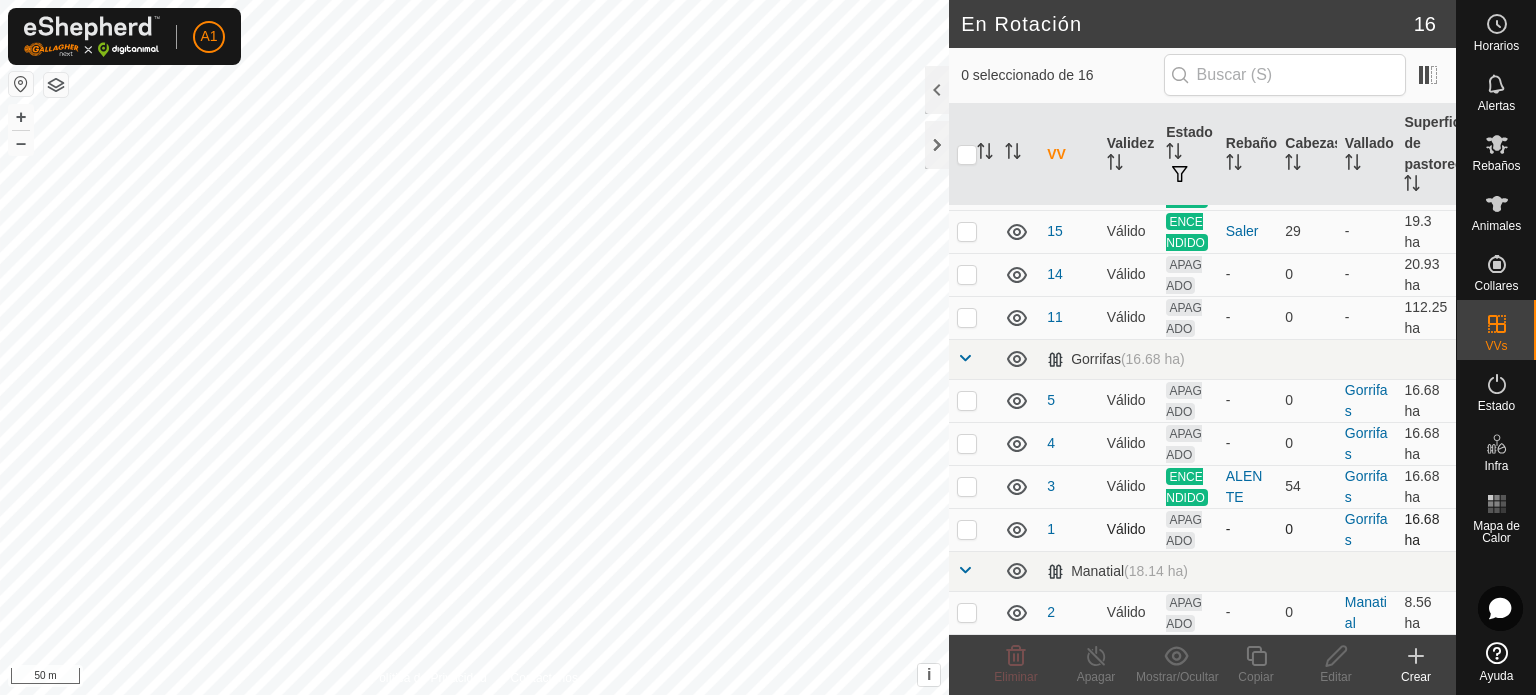 click at bounding box center (967, 529) 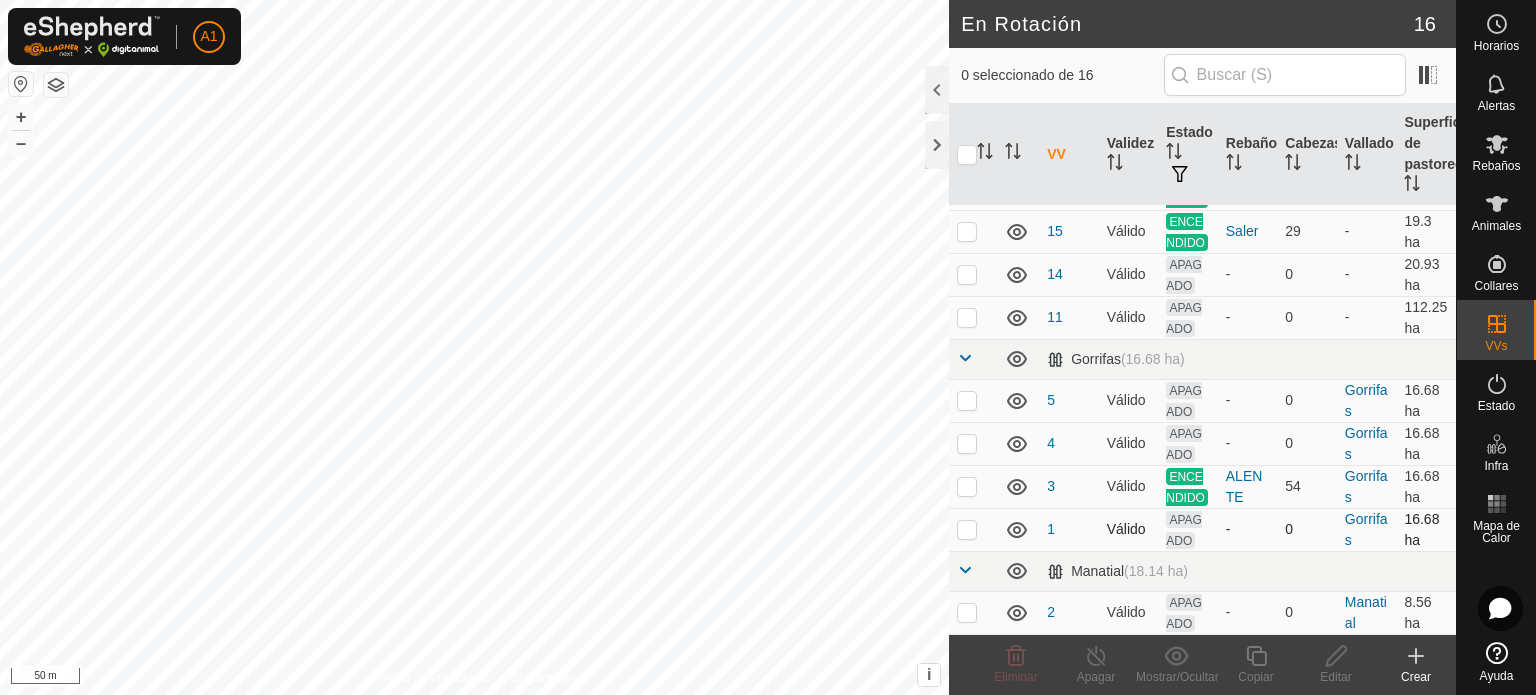 checkbox on "true" 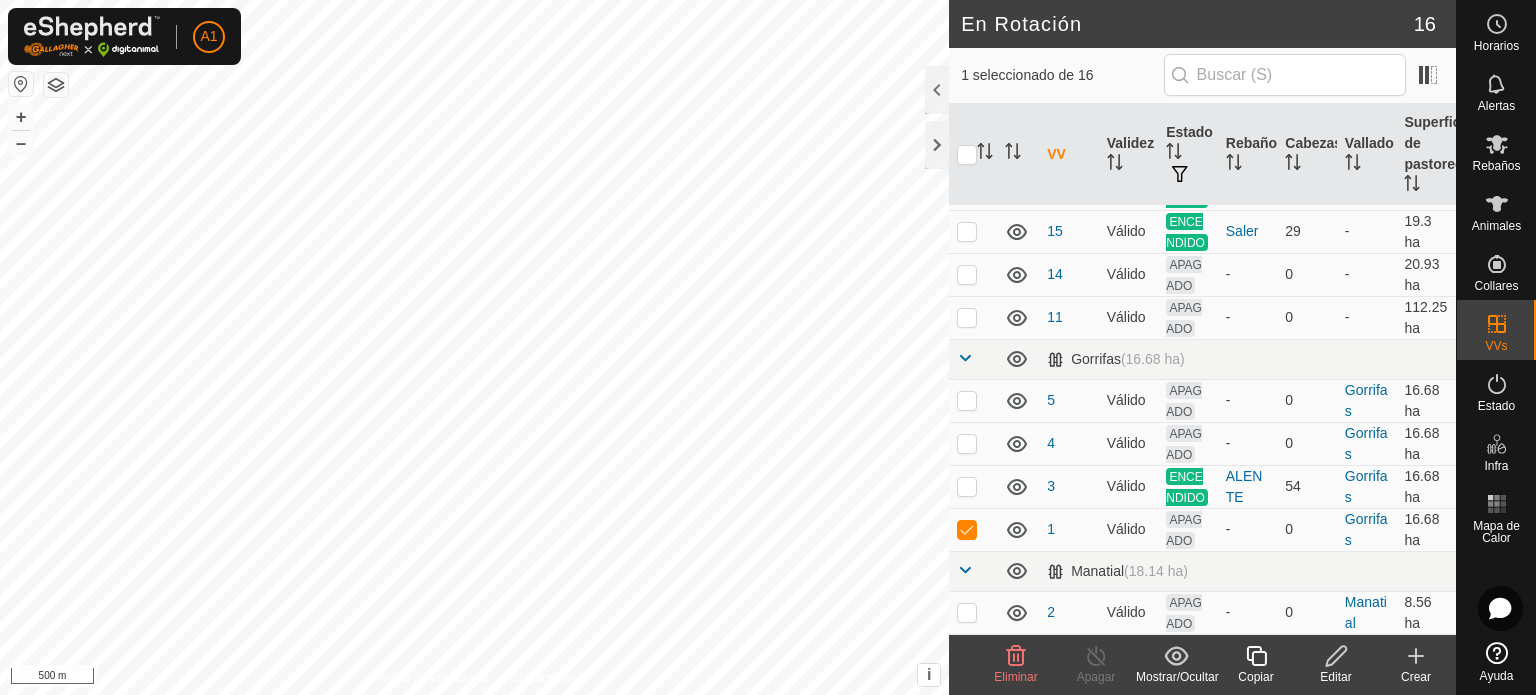 click on "Editar" 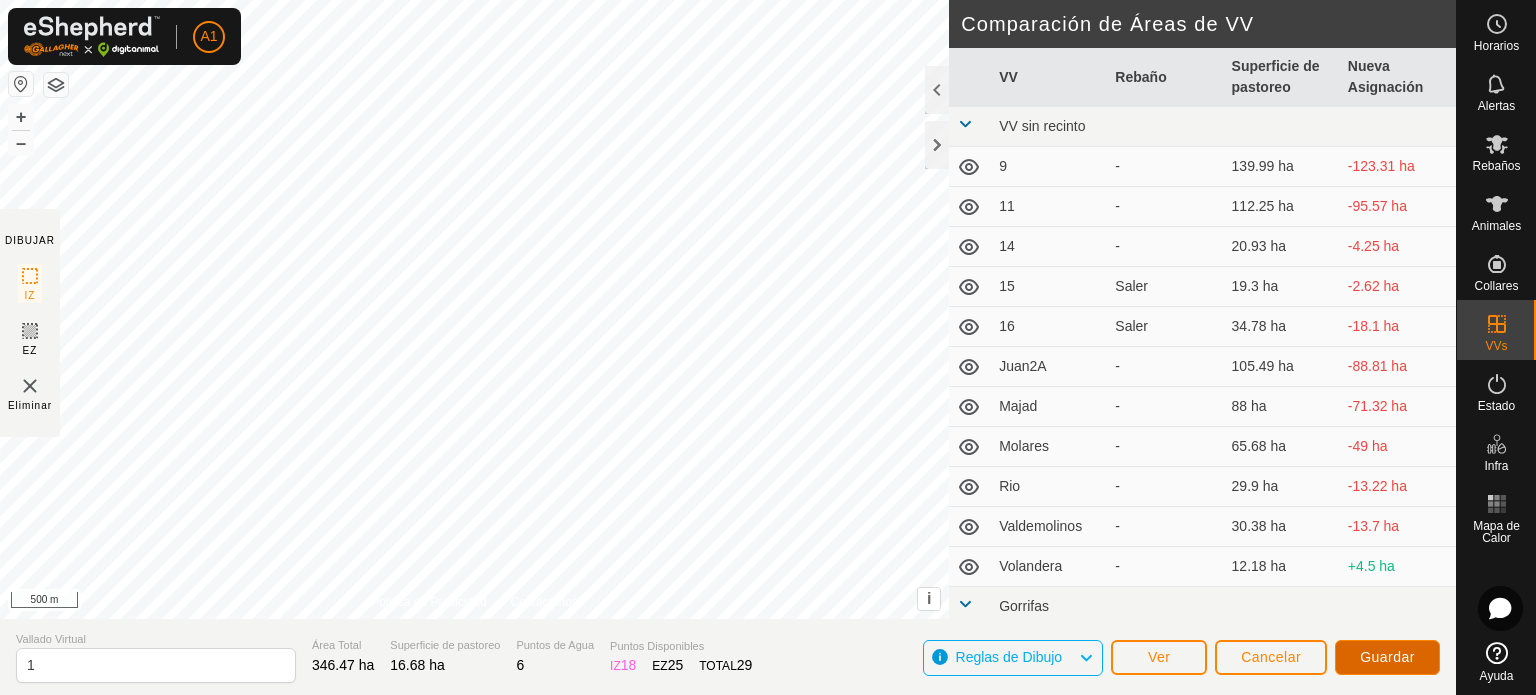 click on "Guardar" 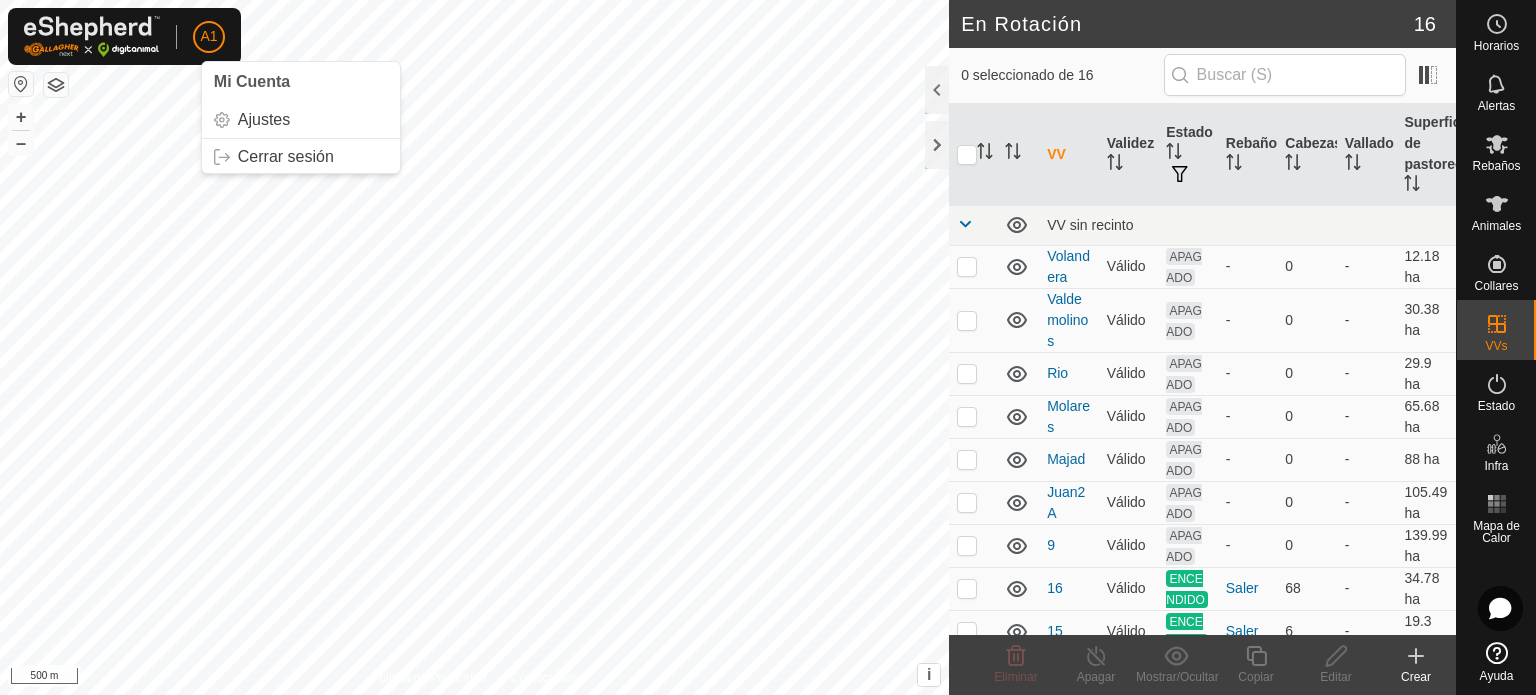 click on "A1" 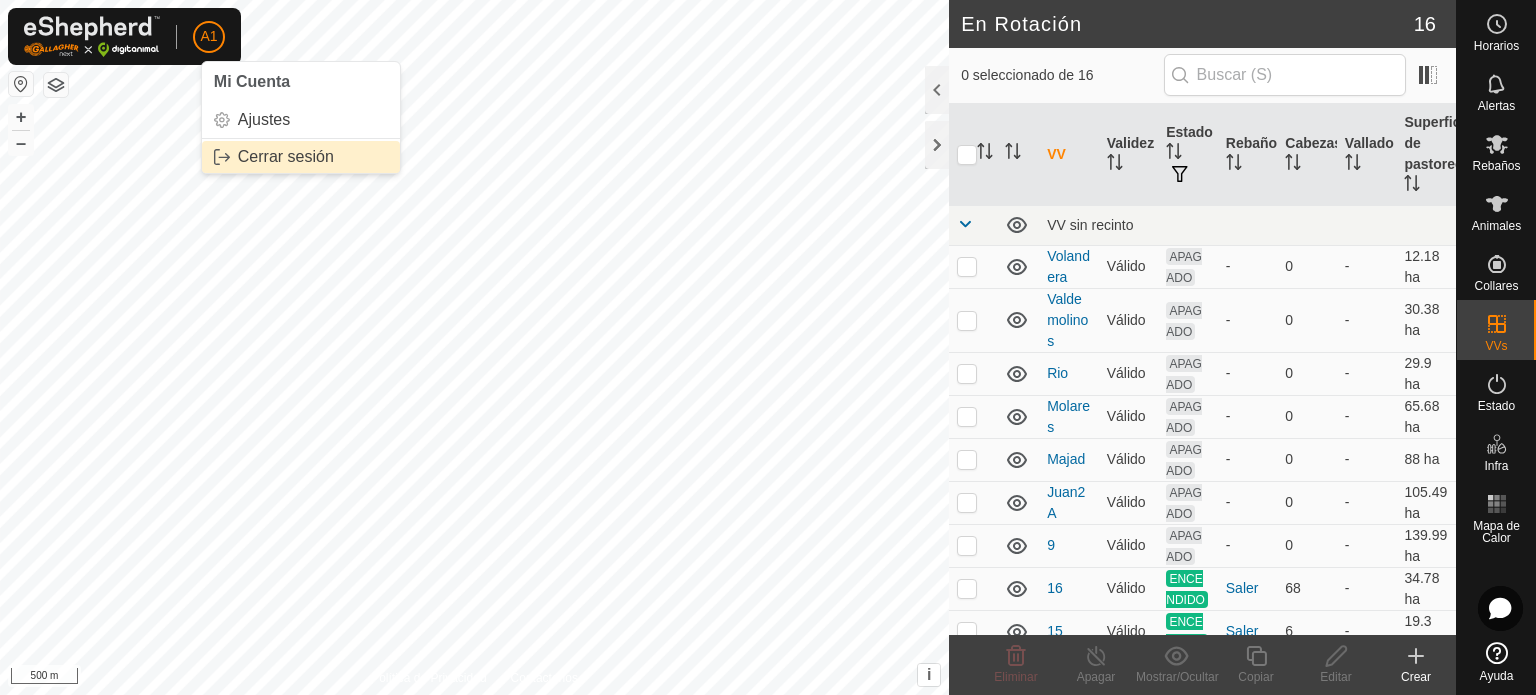click on "Cerrar sesión" at bounding box center (301, 157) 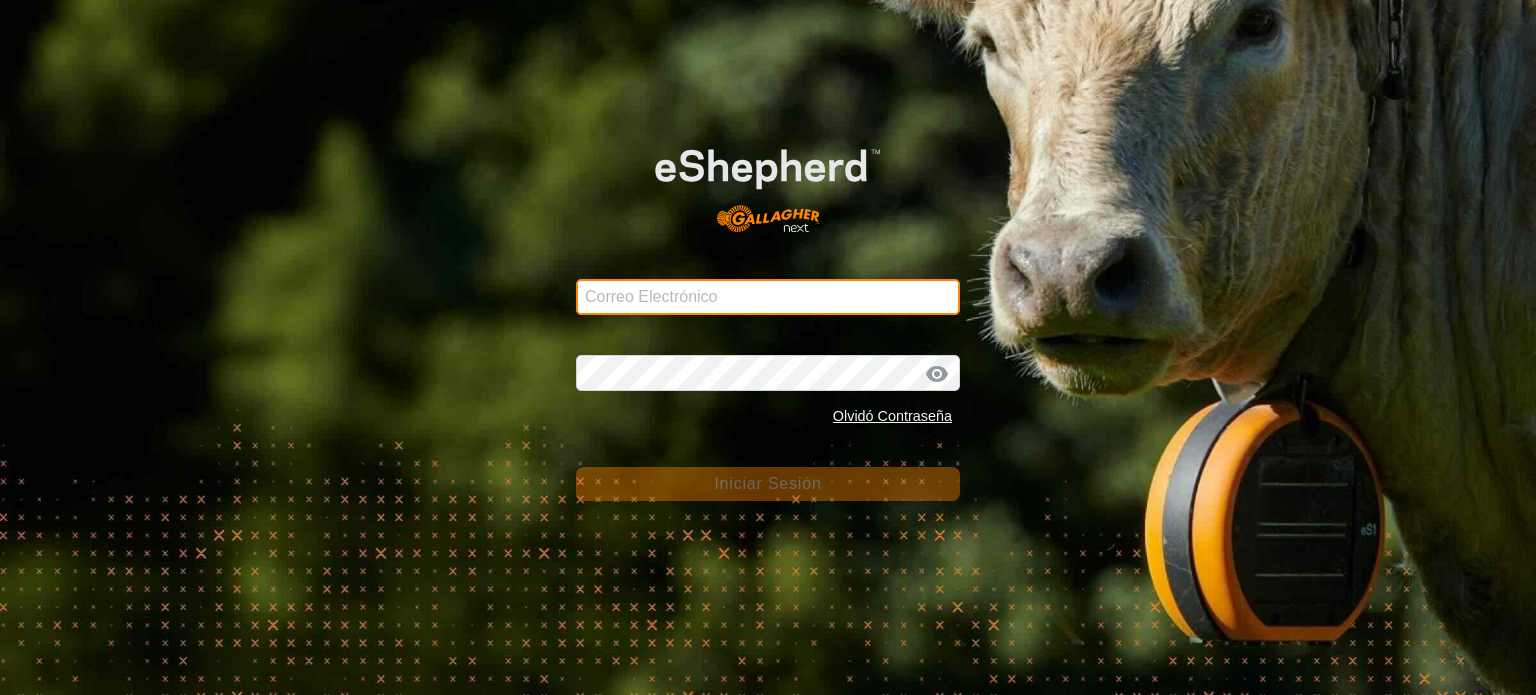 type on "aytoalmaraz@[EMAIL]" 